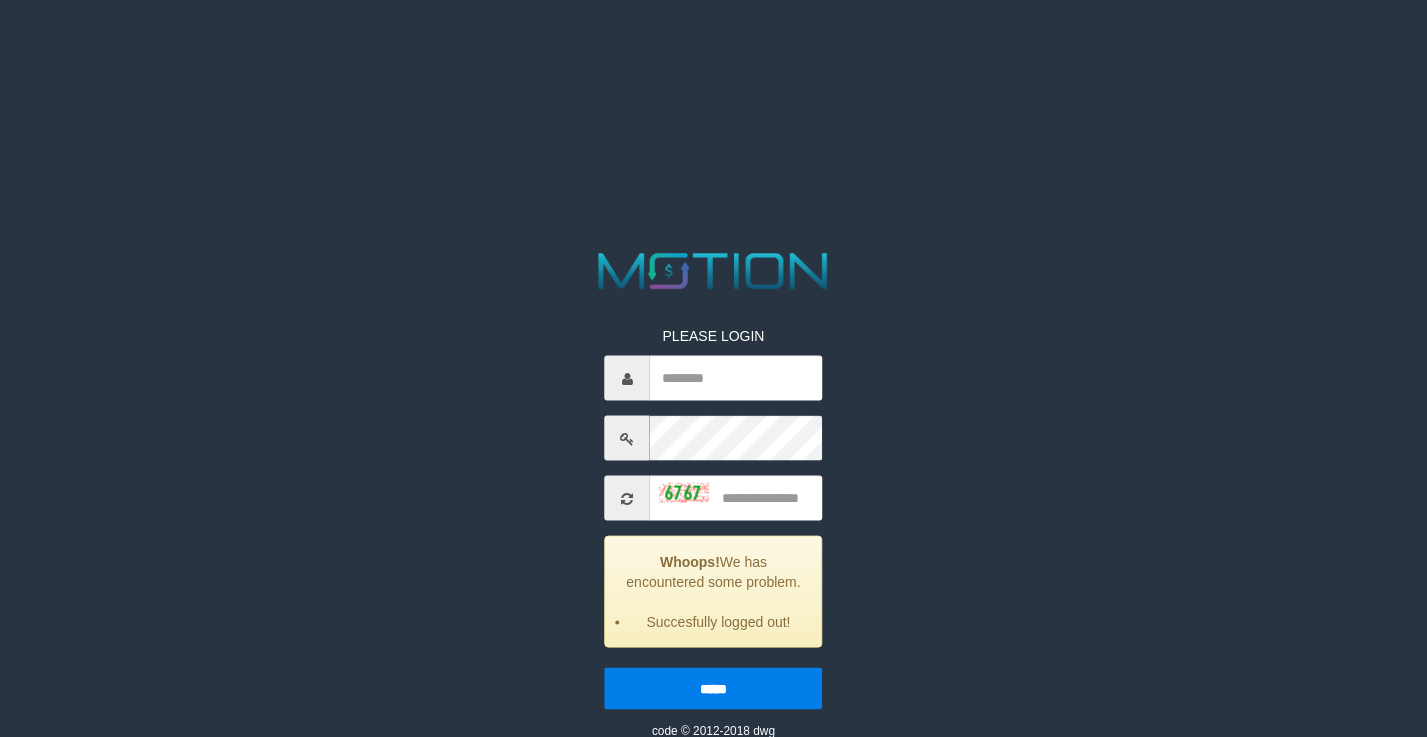 scroll, scrollTop: 0, scrollLeft: 0, axis: both 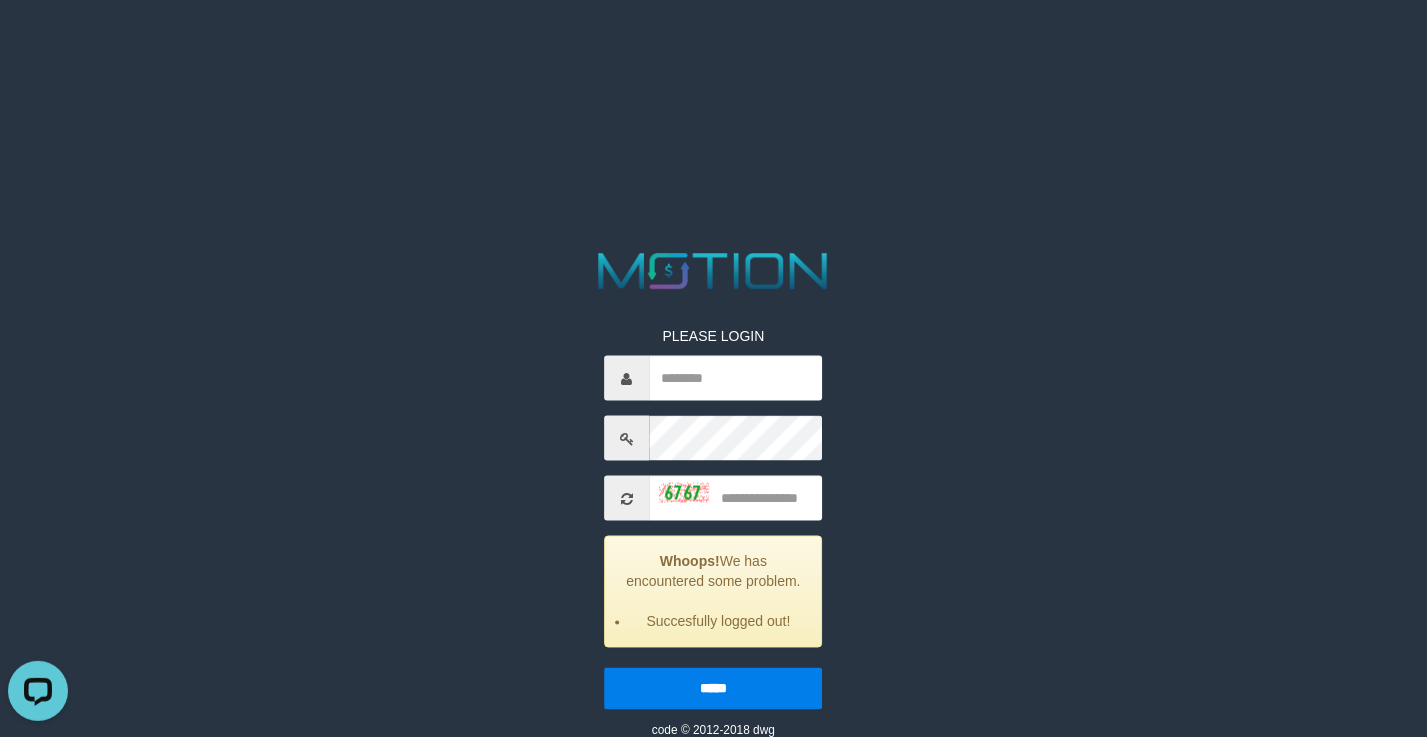 click on "PLEASE LOGIN
Whoops!  We has encountered some problem.
Succesfully logged out!
*****
code © 2012-2018 dwg" at bounding box center (714, 493) 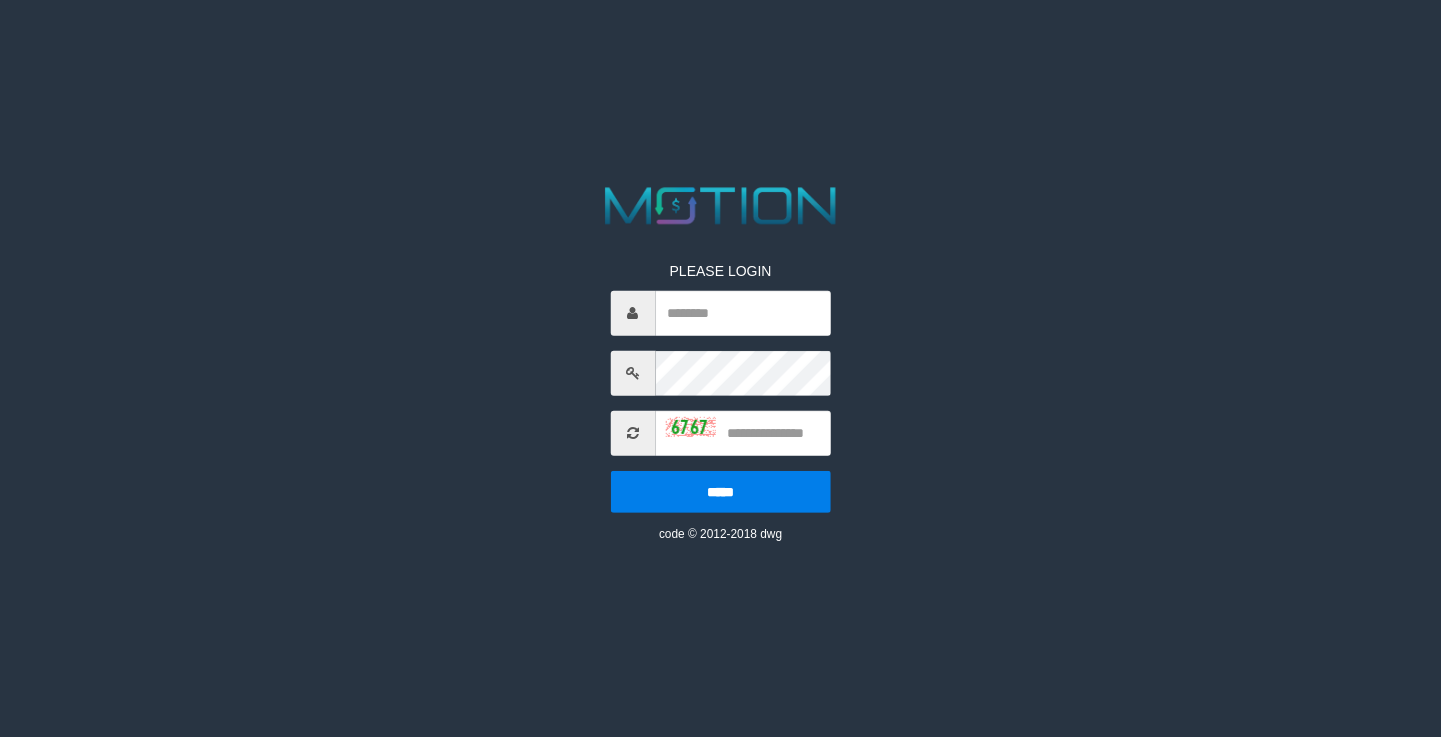 scroll, scrollTop: 0, scrollLeft: 0, axis: both 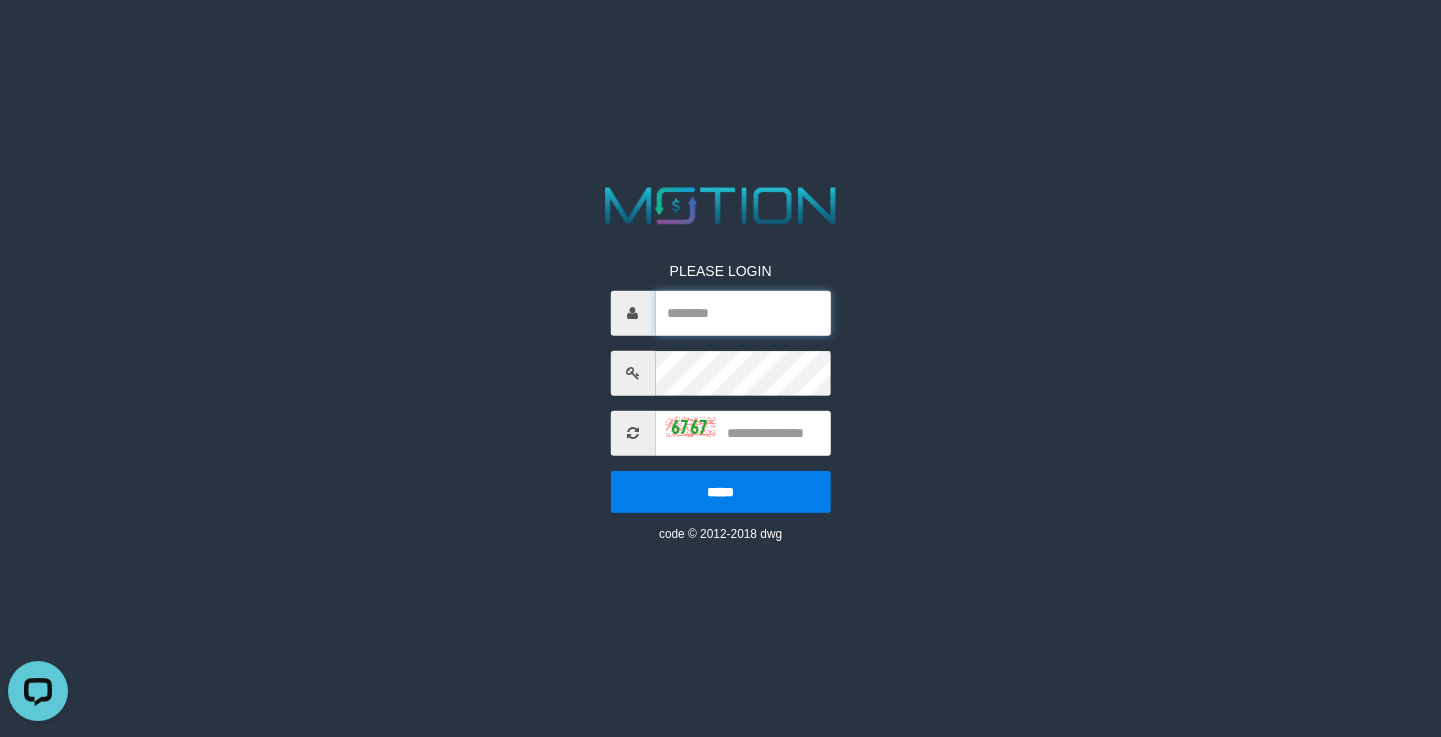 drag, startPoint x: 751, startPoint y: 321, endPoint x: 722, endPoint y: 328, distance: 29.832869 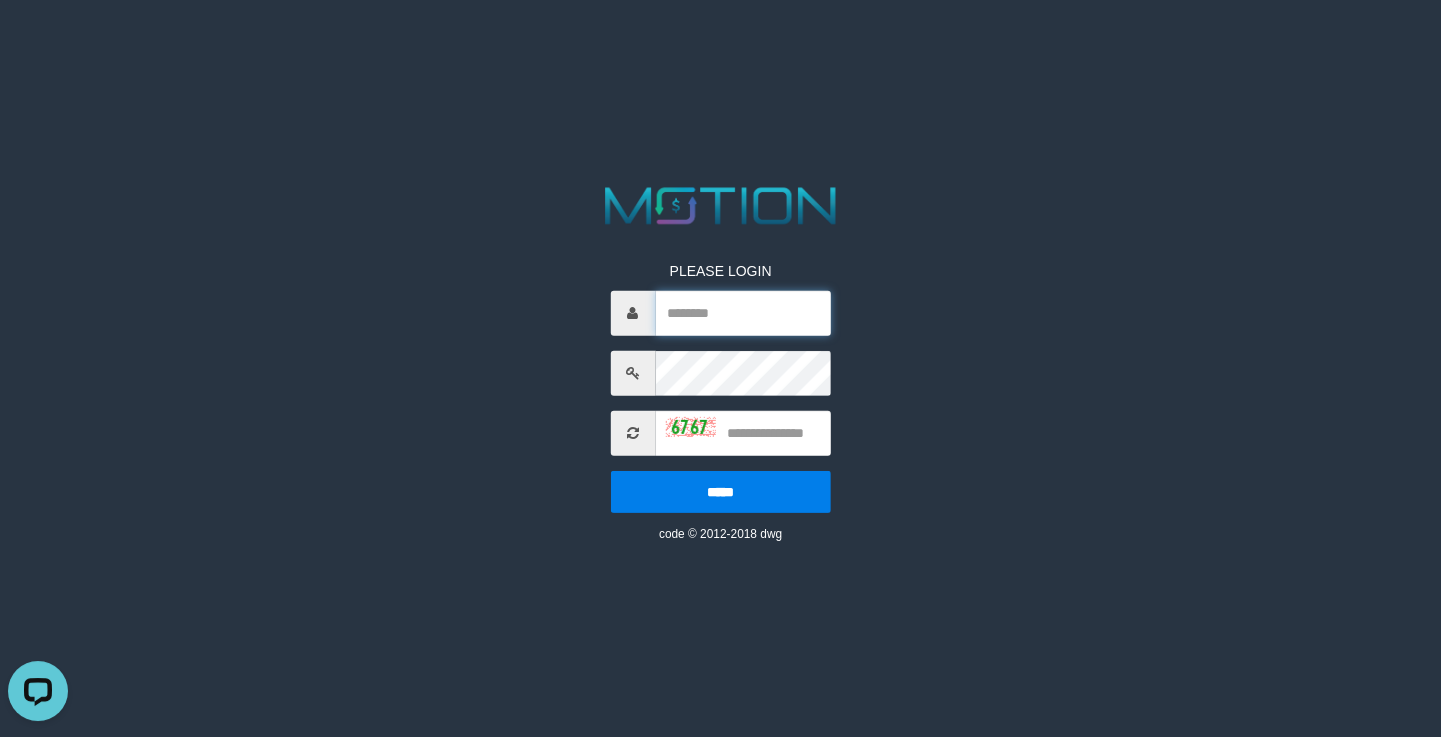 click at bounding box center (742, 313) 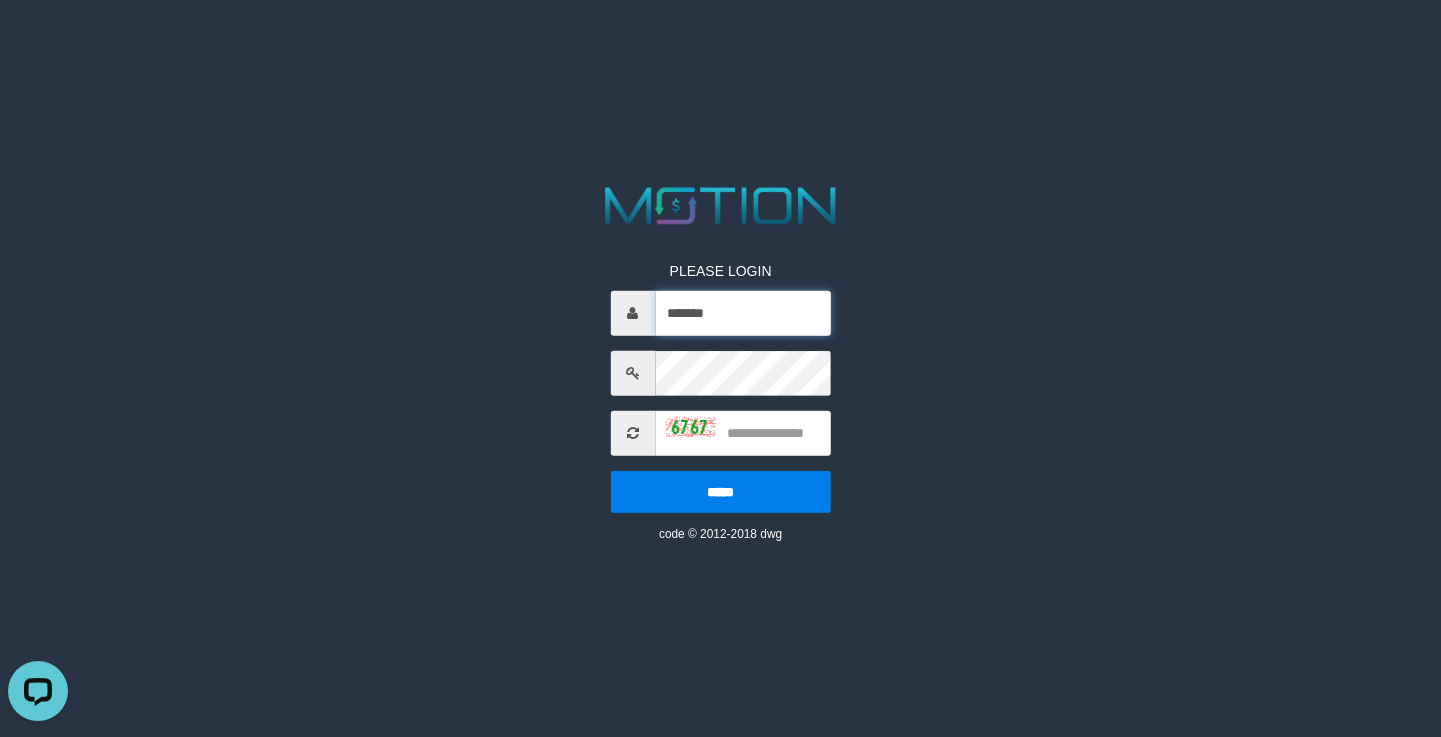 type on "*******" 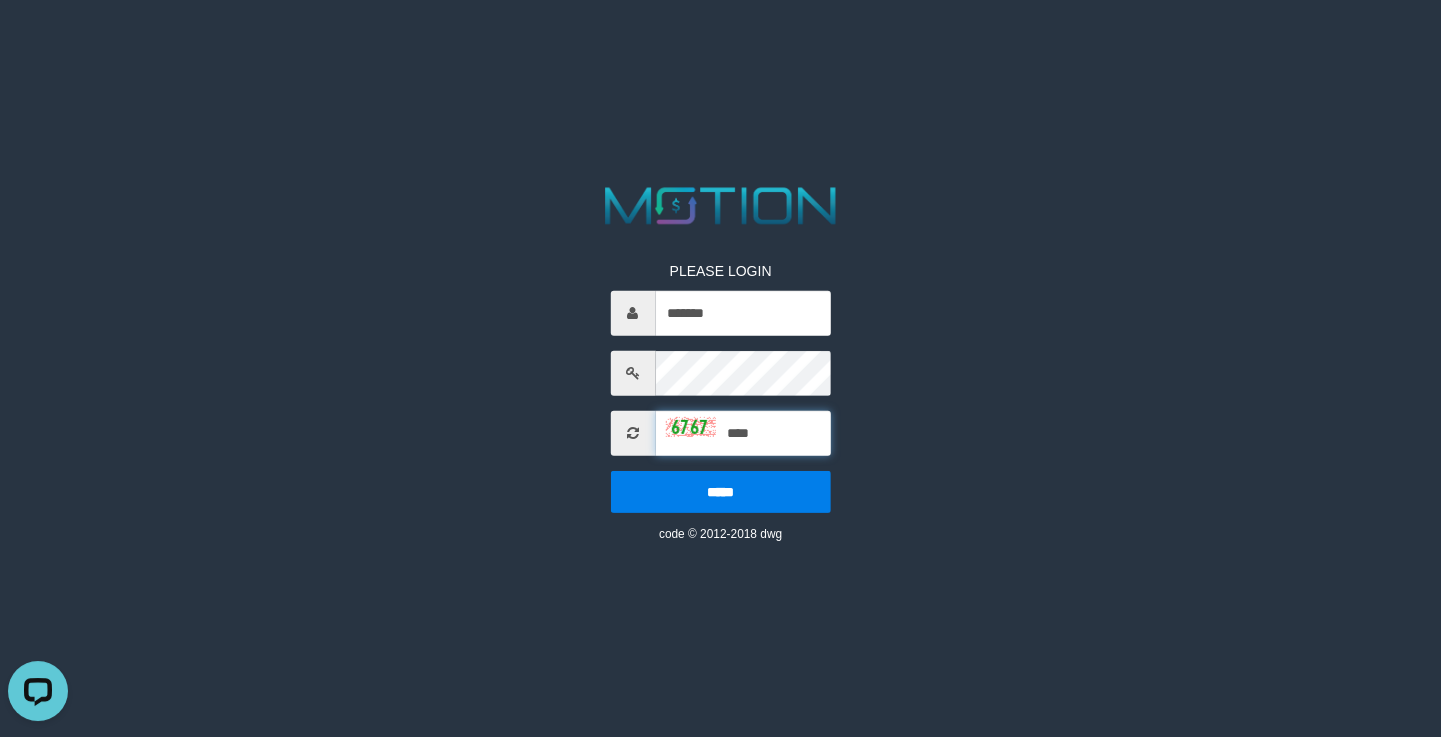 type on "****" 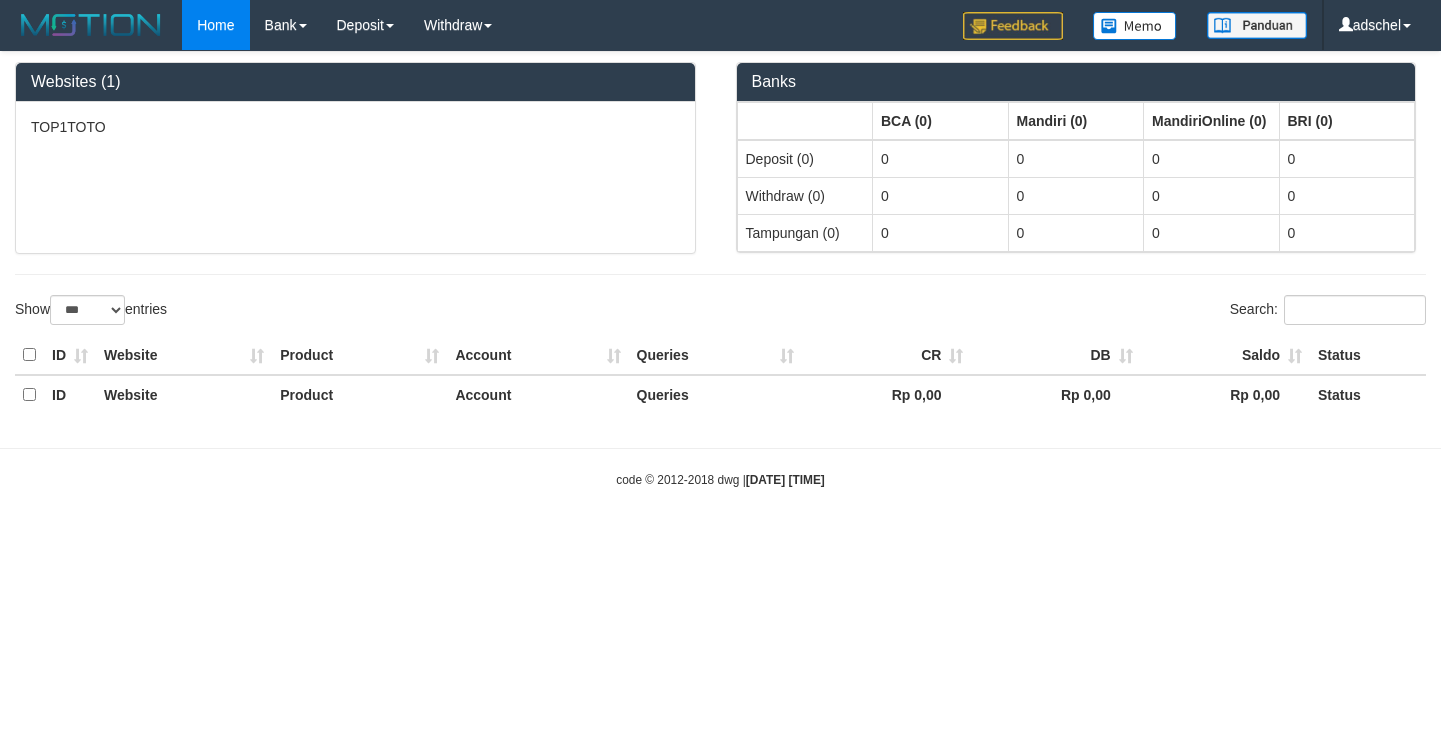select on "***" 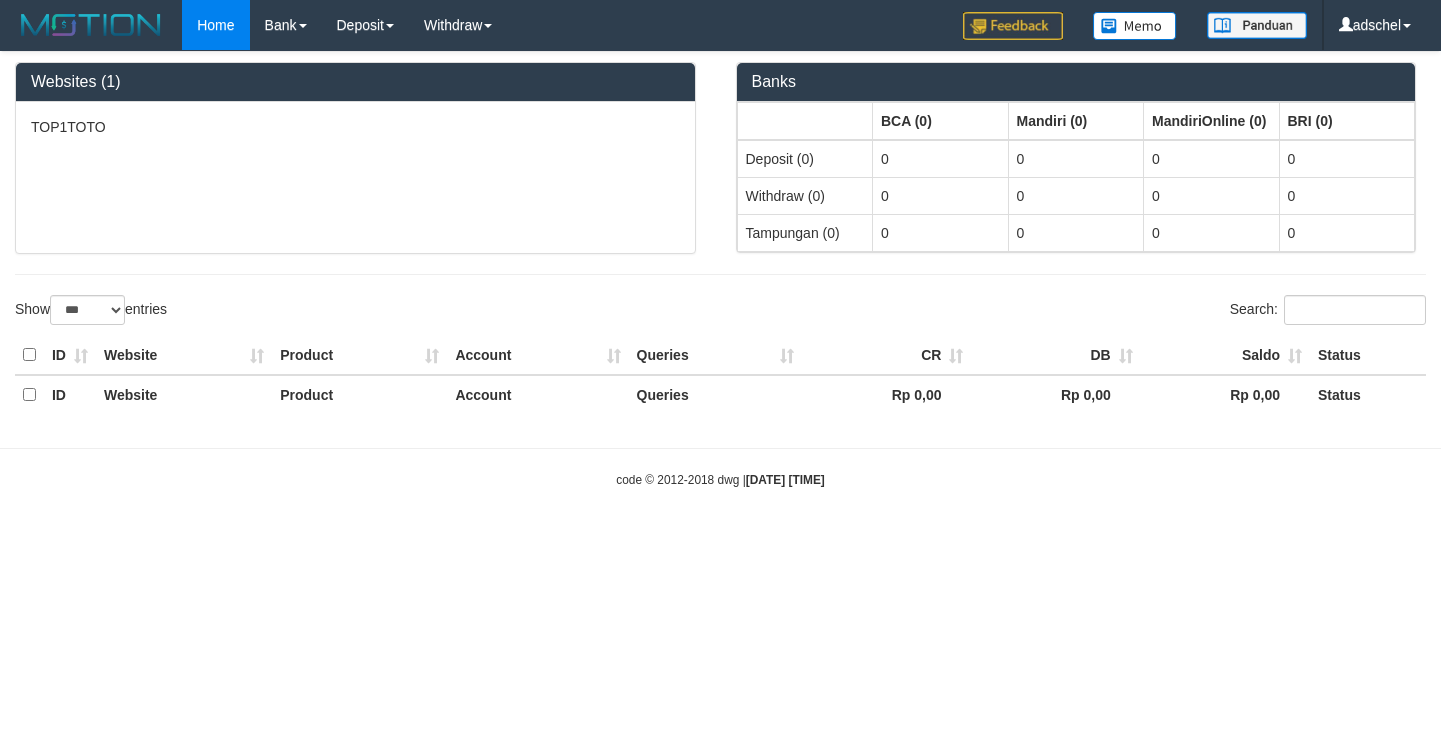 scroll, scrollTop: 0, scrollLeft: 0, axis: both 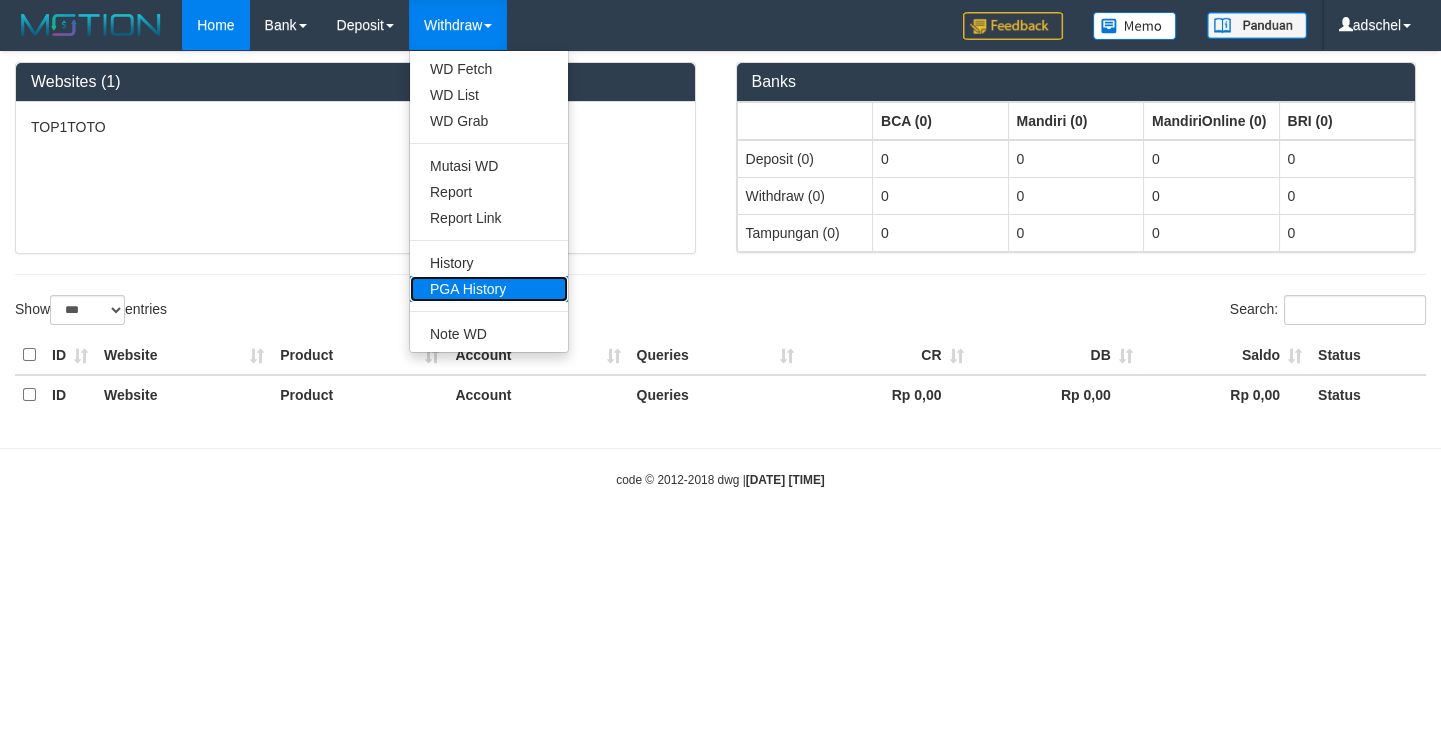 click on "PGA History" at bounding box center [489, 289] 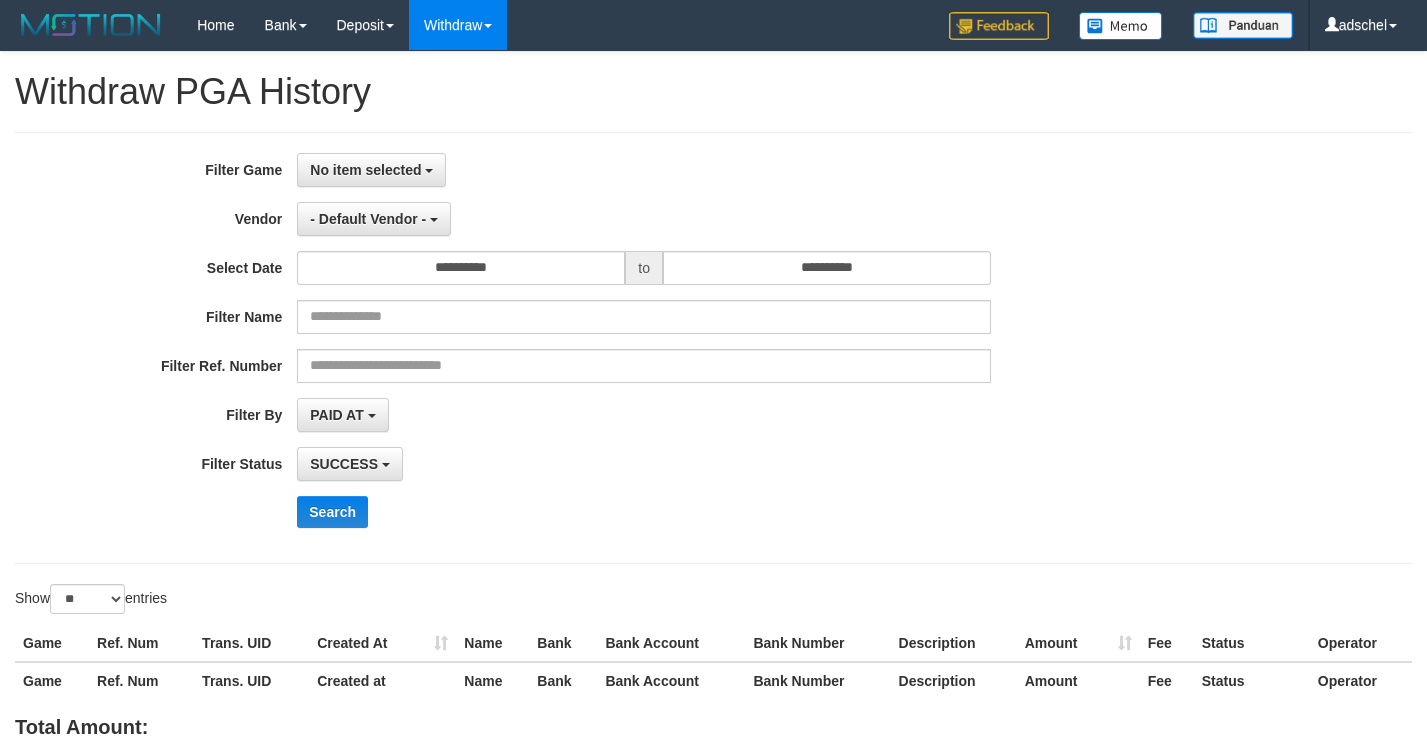 select 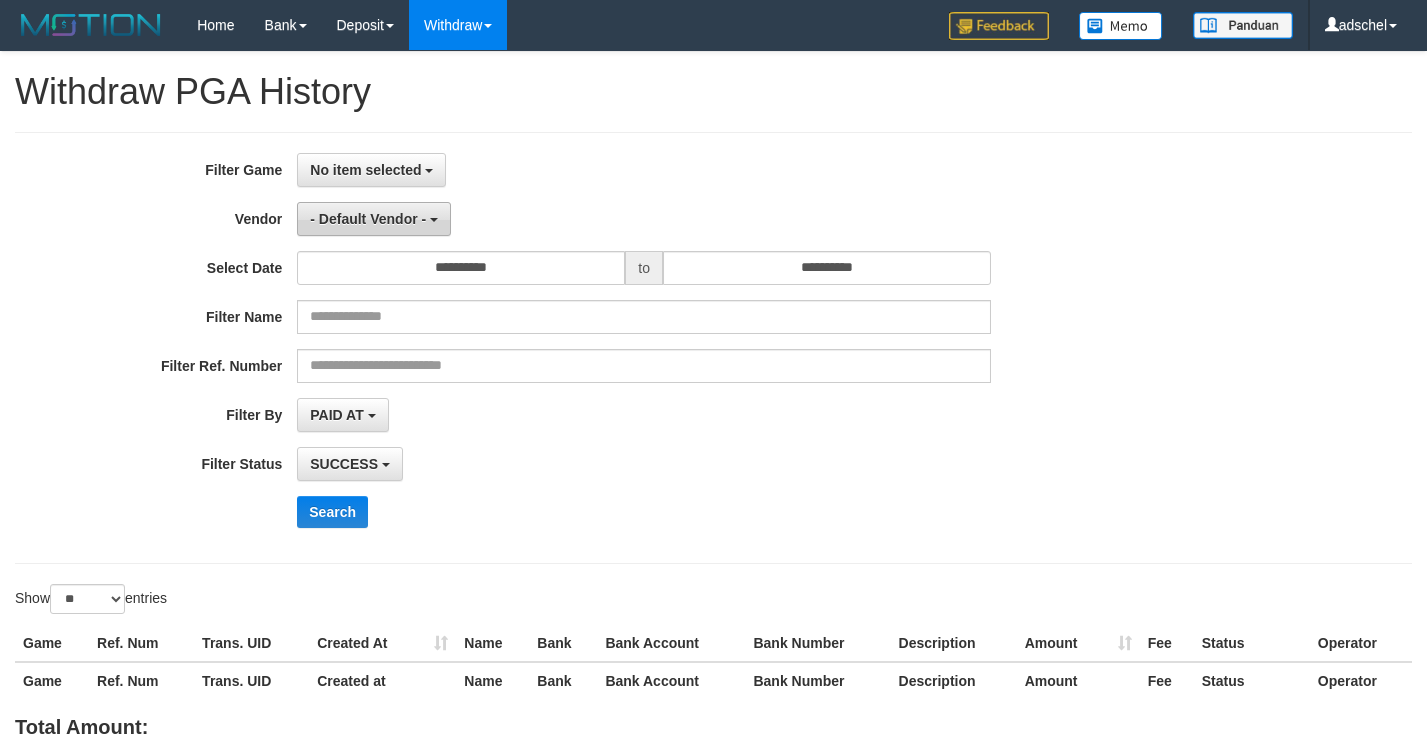 scroll, scrollTop: 0, scrollLeft: 0, axis: both 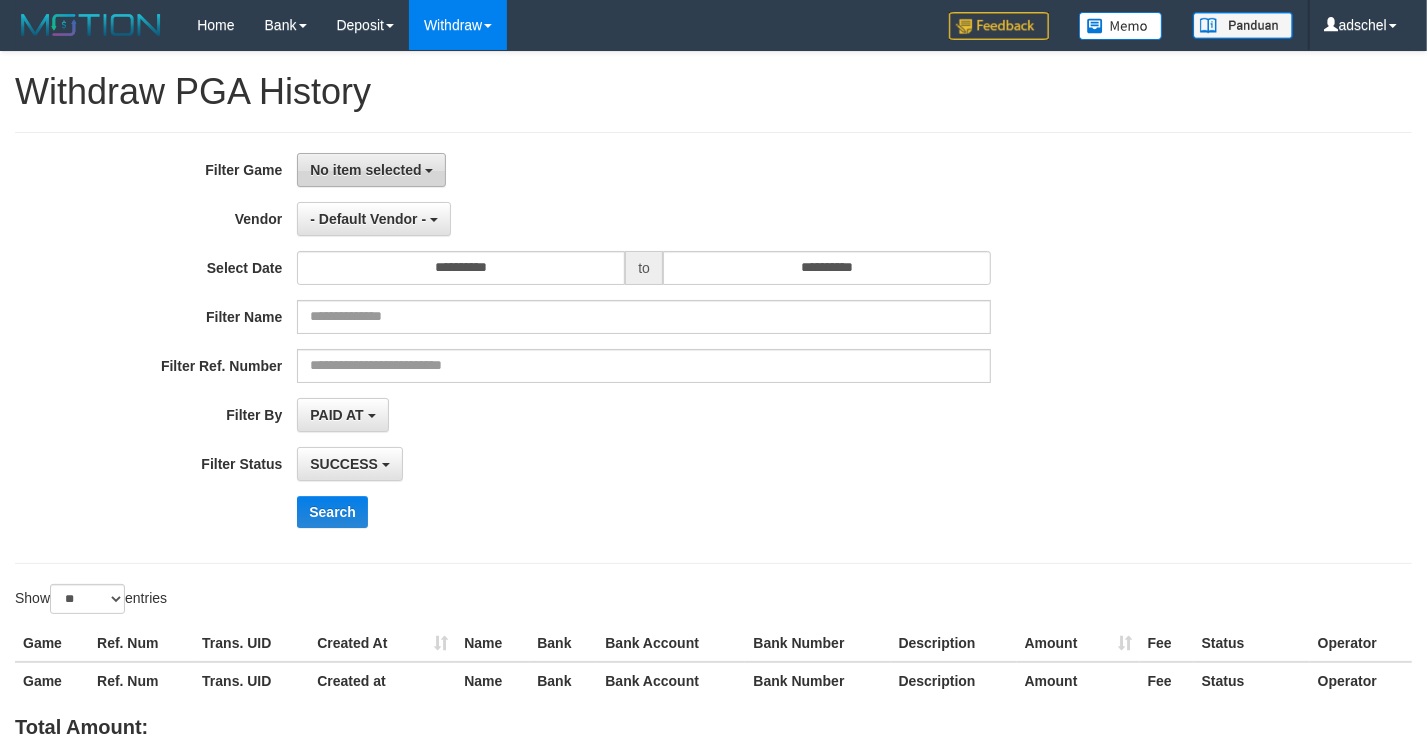 click on "No item selected" at bounding box center (371, 170) 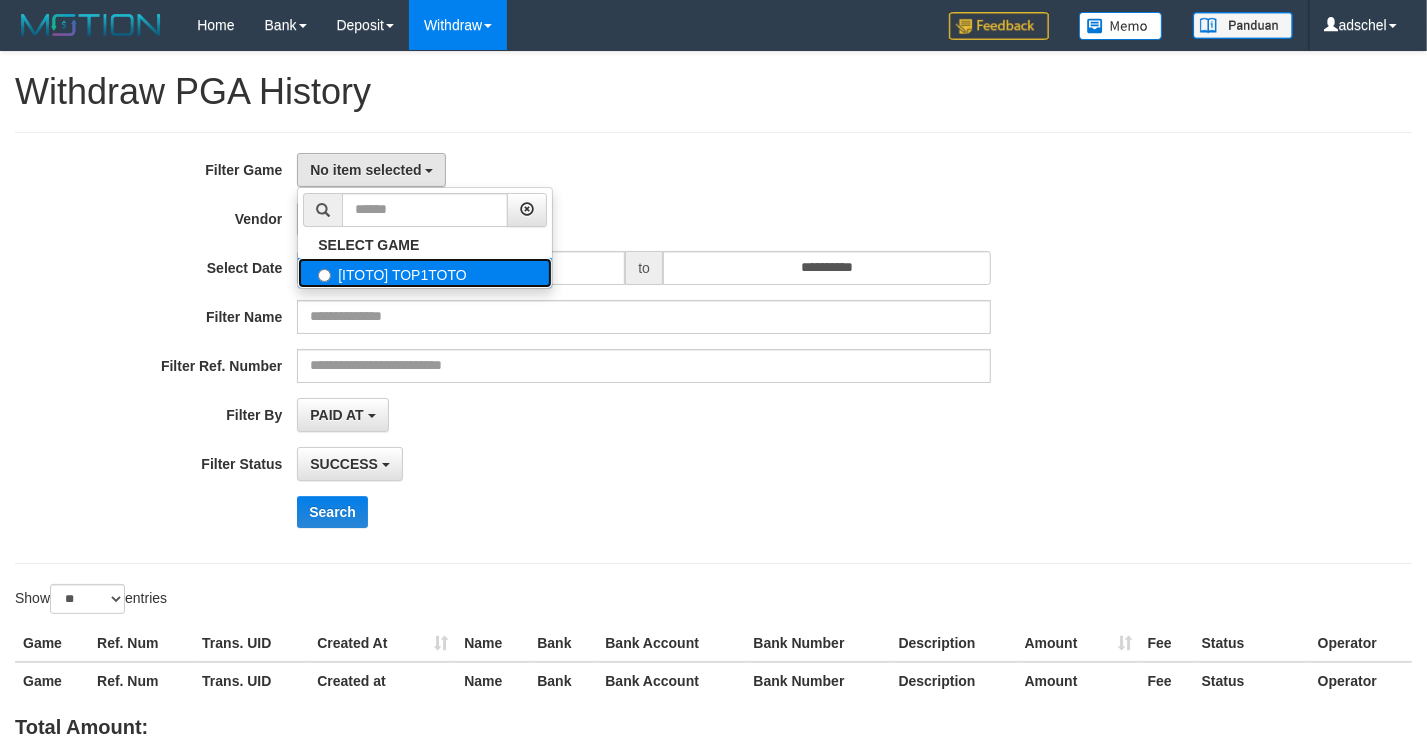 click on "[ITOTO] TOP1TOTO" at bounding box center [425, 273] 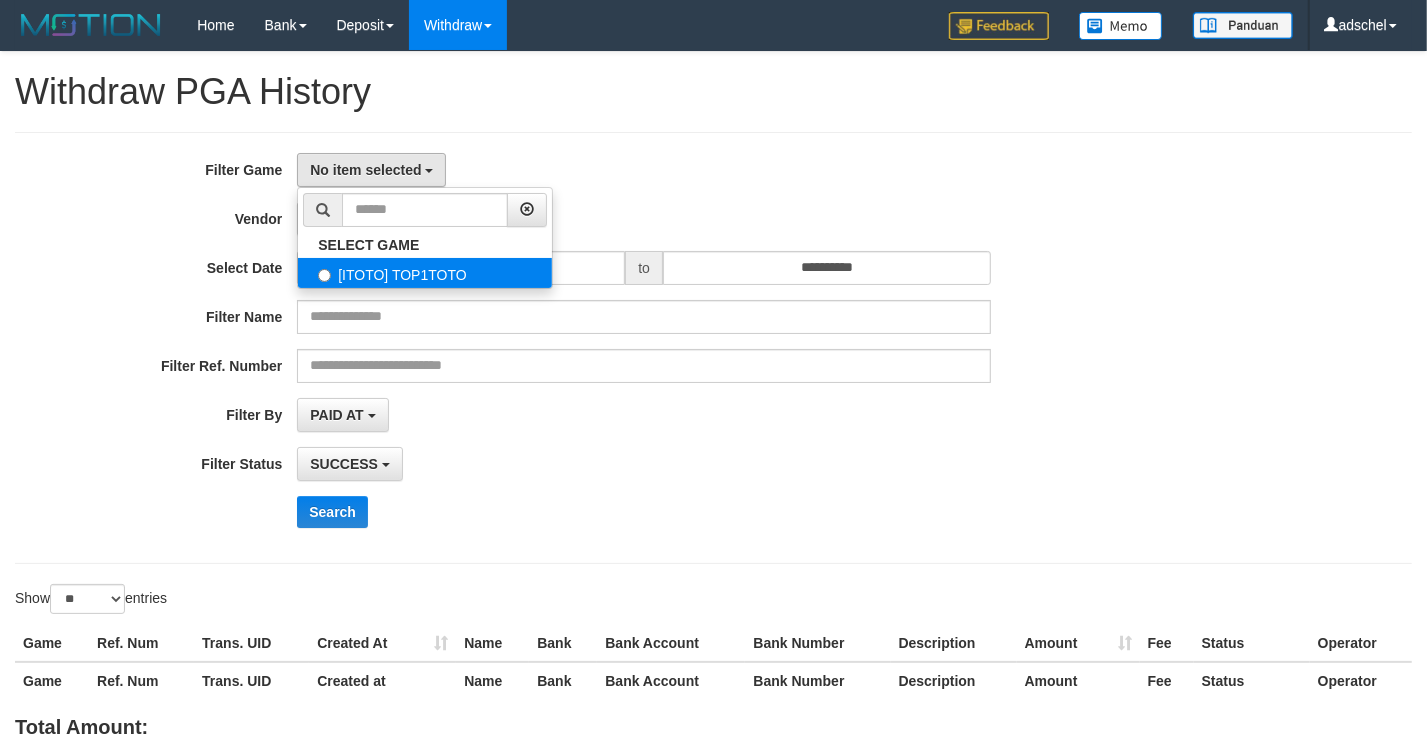 select on "***" 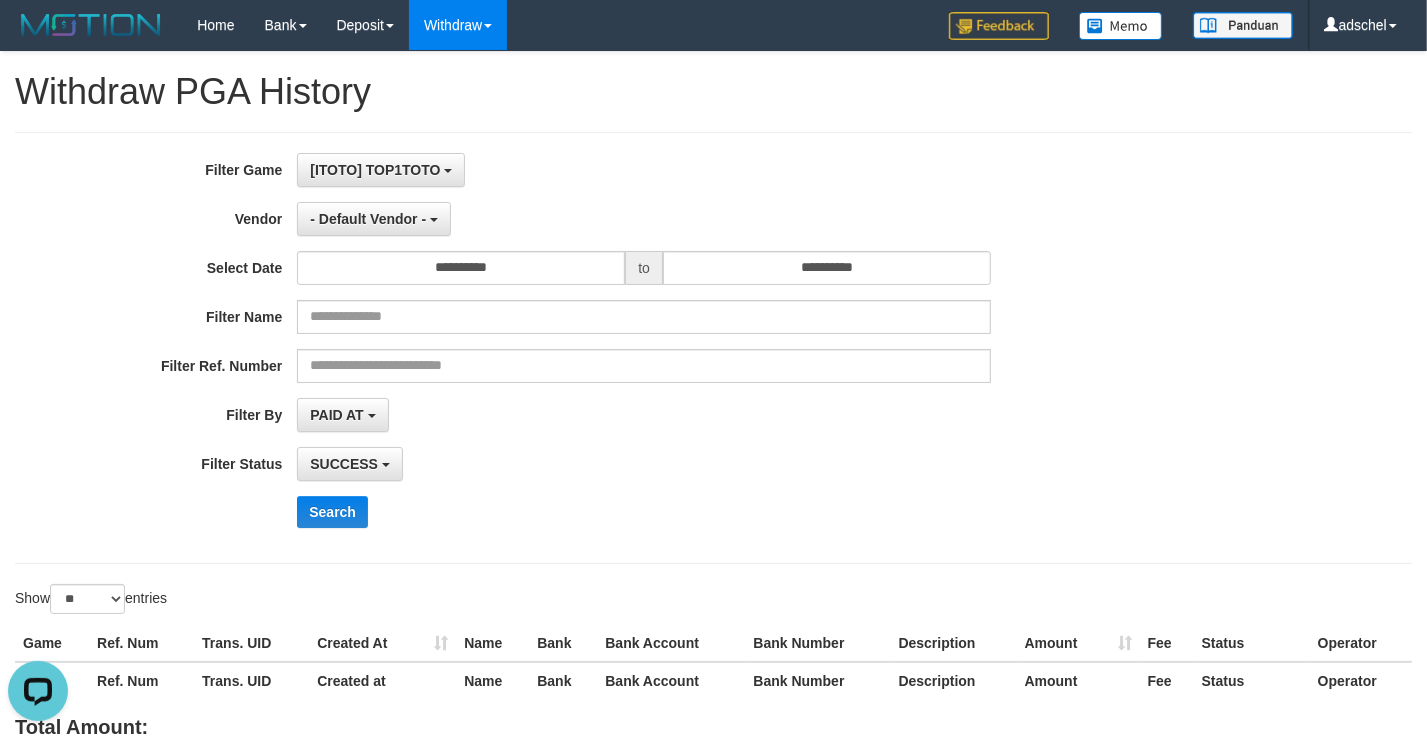 scroll, scrollTop: 18, scrollLeft: 0, axis: vertical 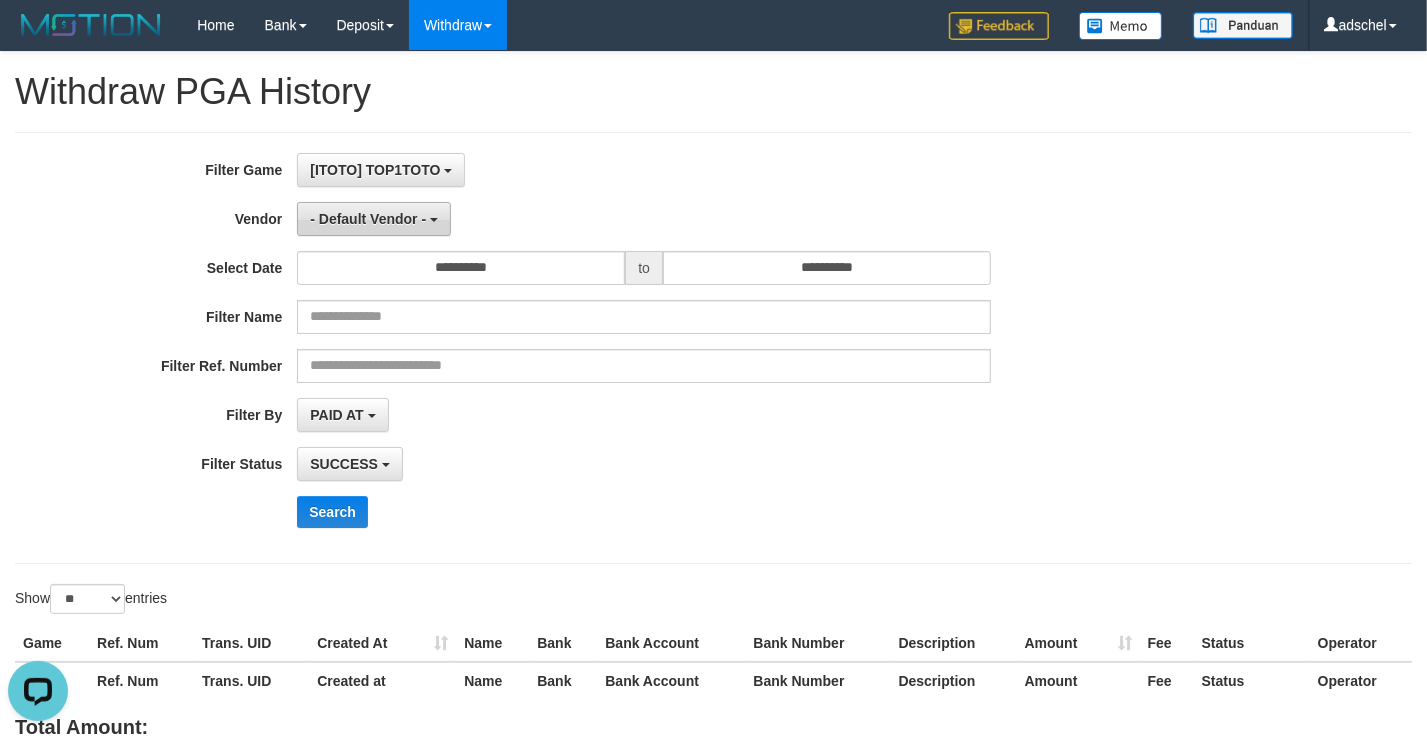 click on "- Default Vendor -" at bounding box center (368, 219) 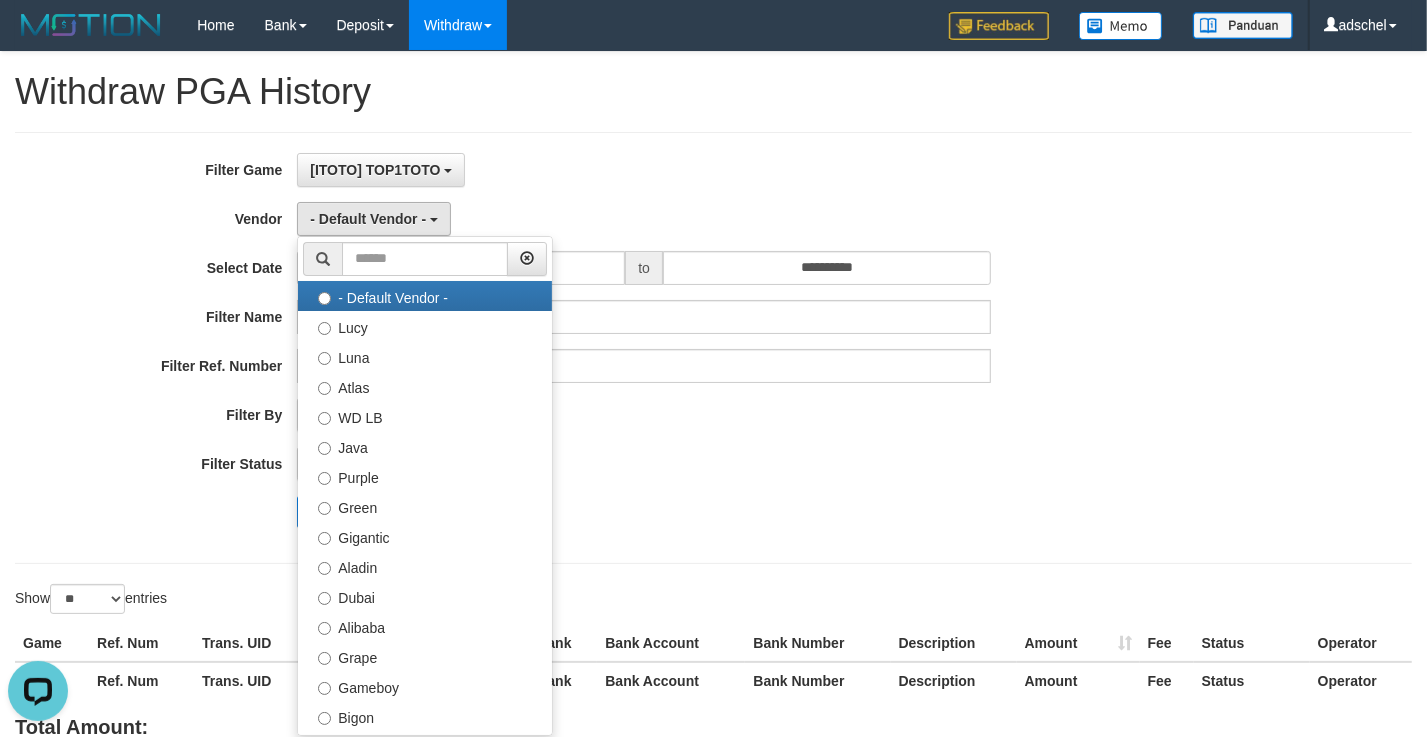 drag, startPoint x: 1132, startPoint y: 526, endPoint x: 1432, endPoint y: 425, distance: 316.5454 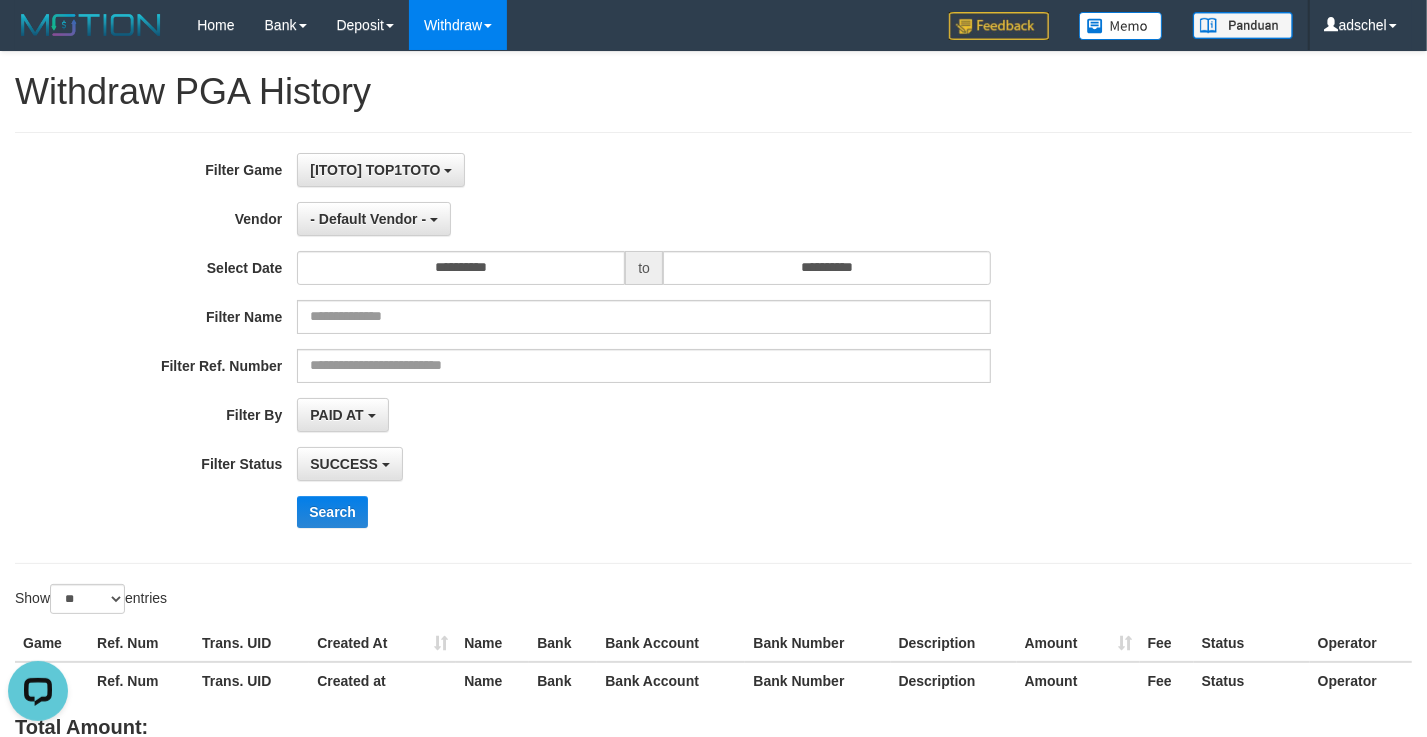 click on "**********" at bounding box center [594, 348] 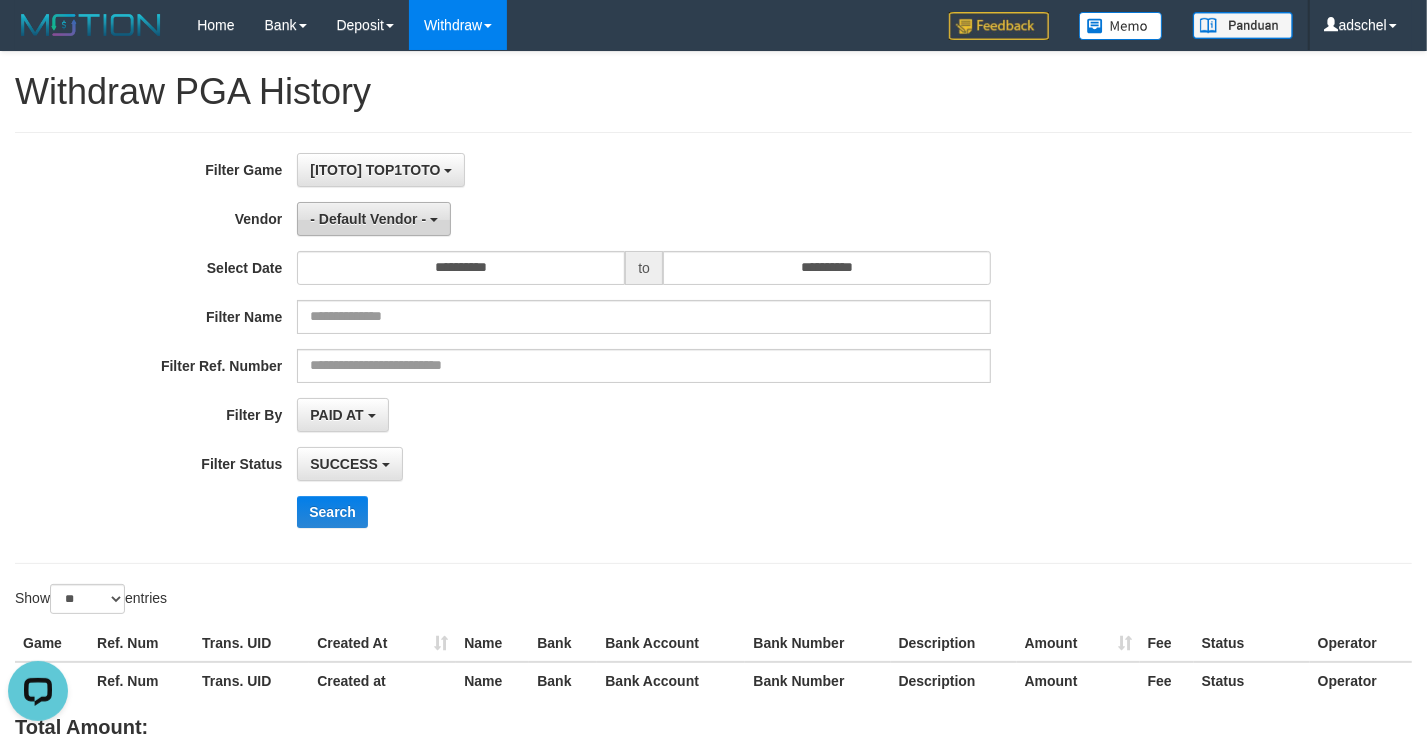click on "- Default Vendor -" at bounding box center (374, 219) 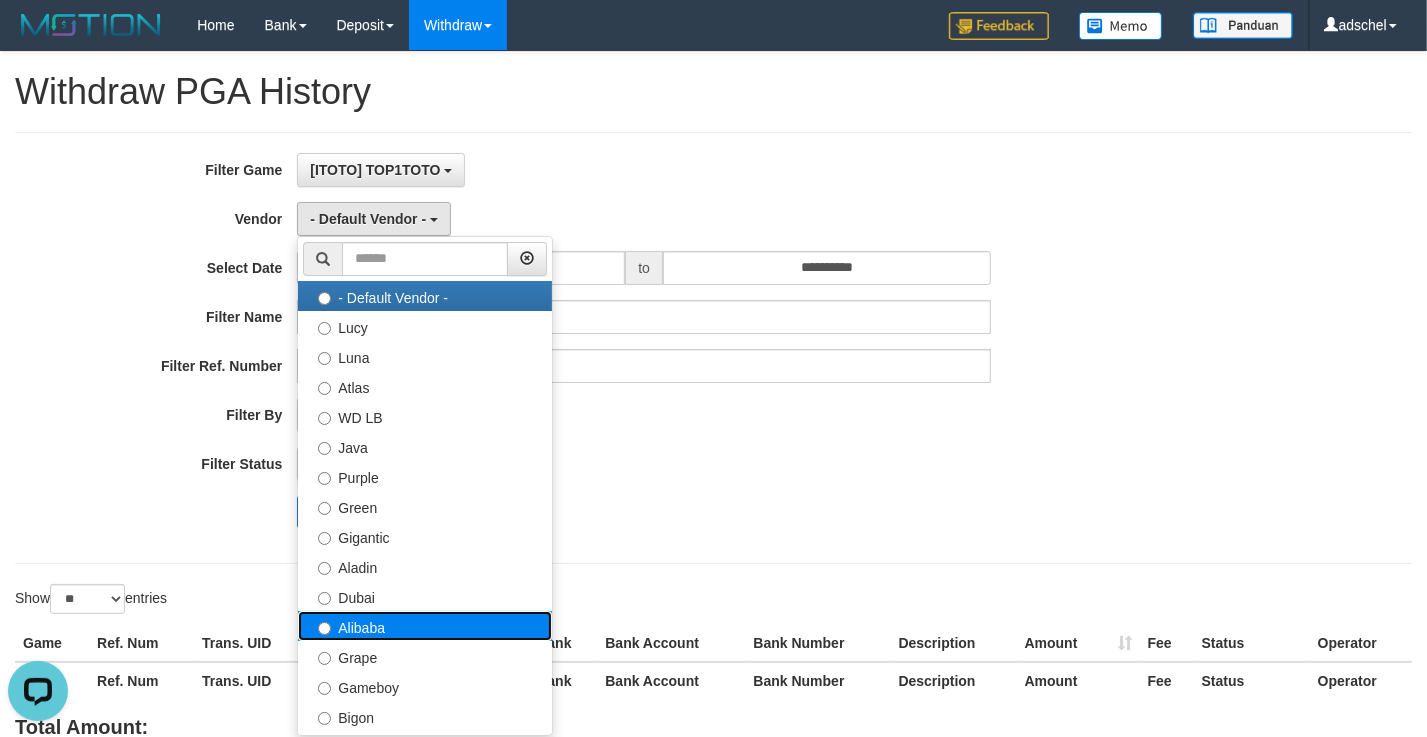click on "Alibaba" at bounding box center [425, 626] 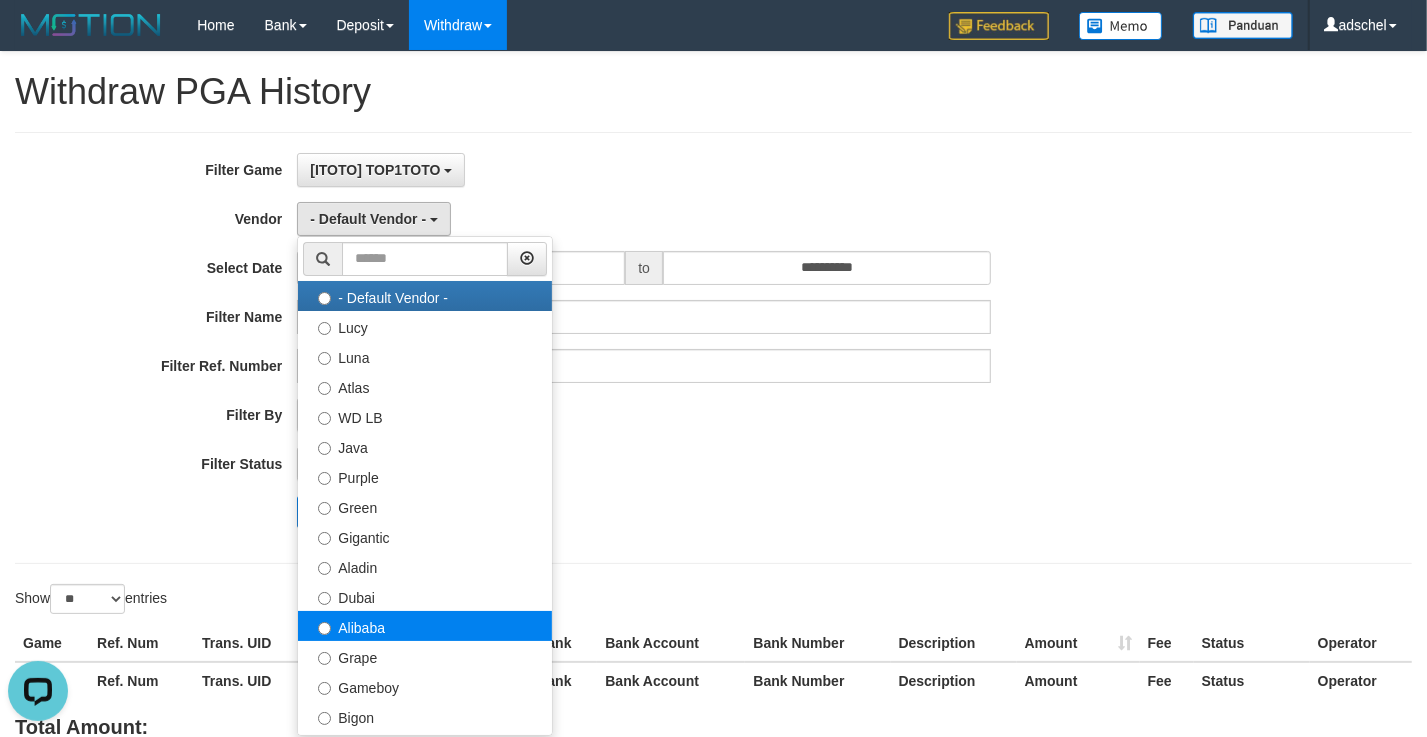 select on "**********" 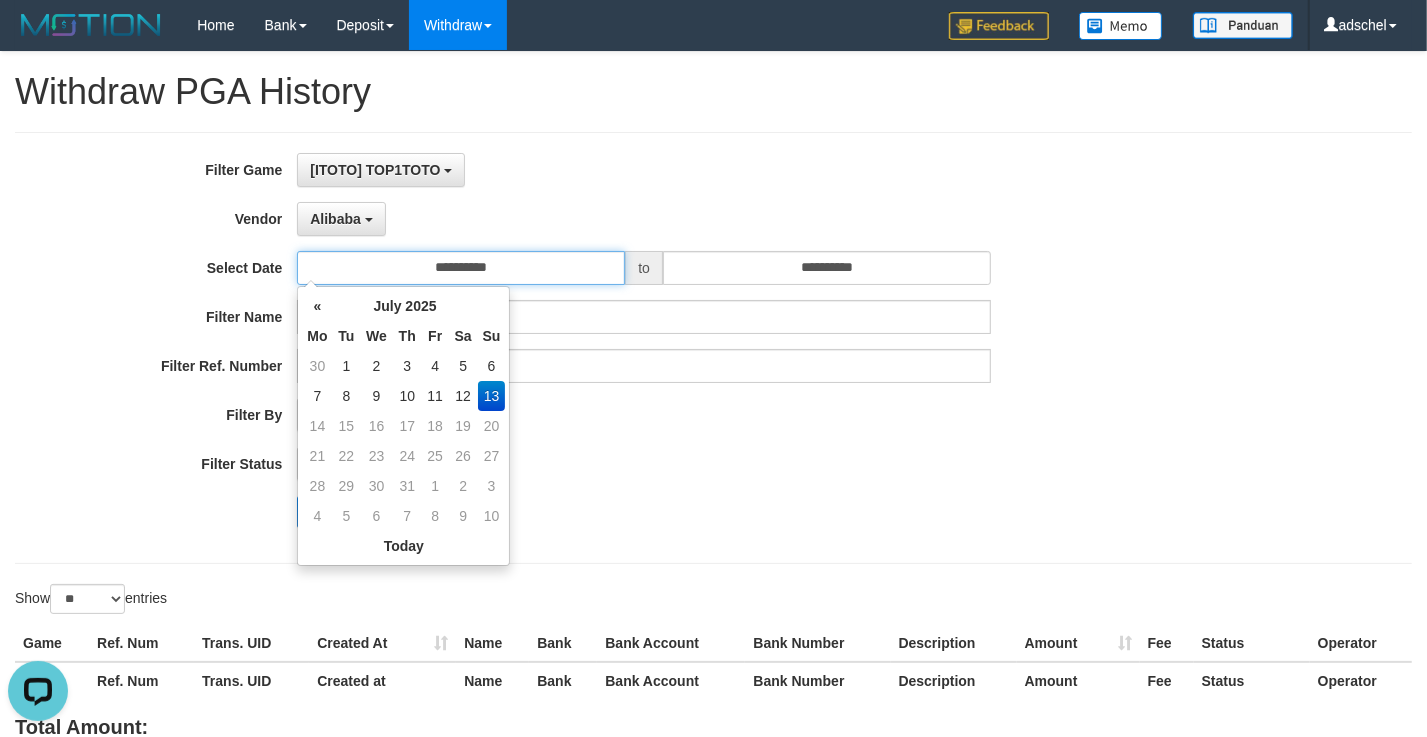 drag, startPoint x: 556, startPoint y: 272, endPoint x: 549, endPoint y: 291, distance: 20.248457 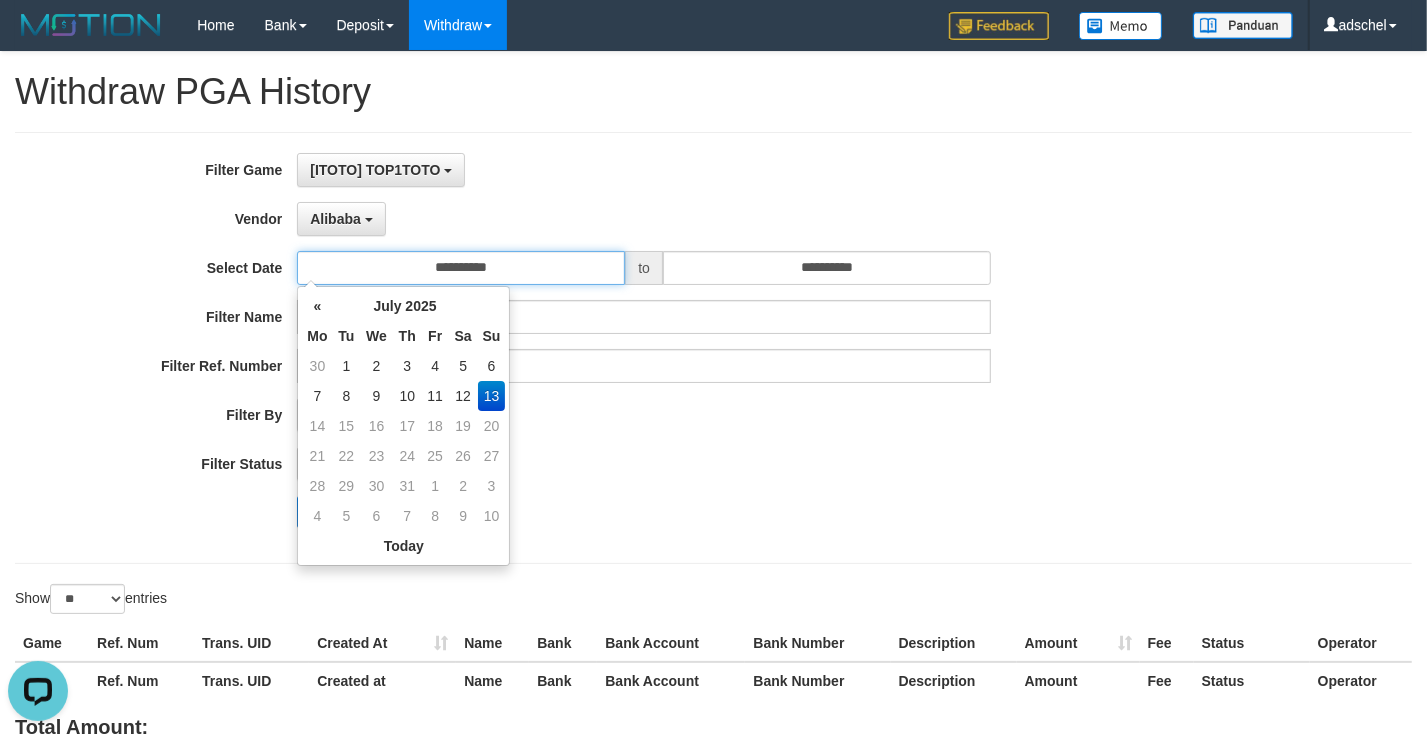 click on "**********" at bounding box center [461, 268] 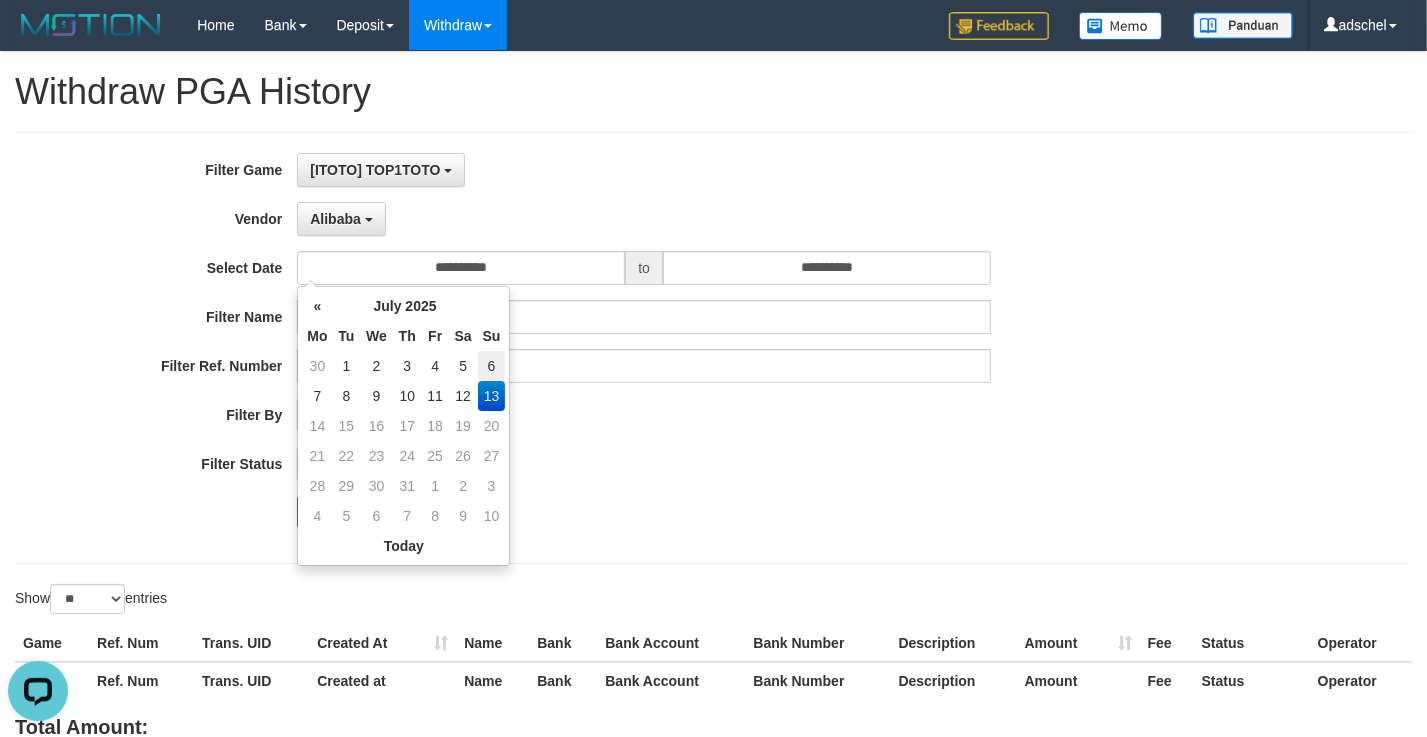 click on "6" at bounding box center [492, 366] 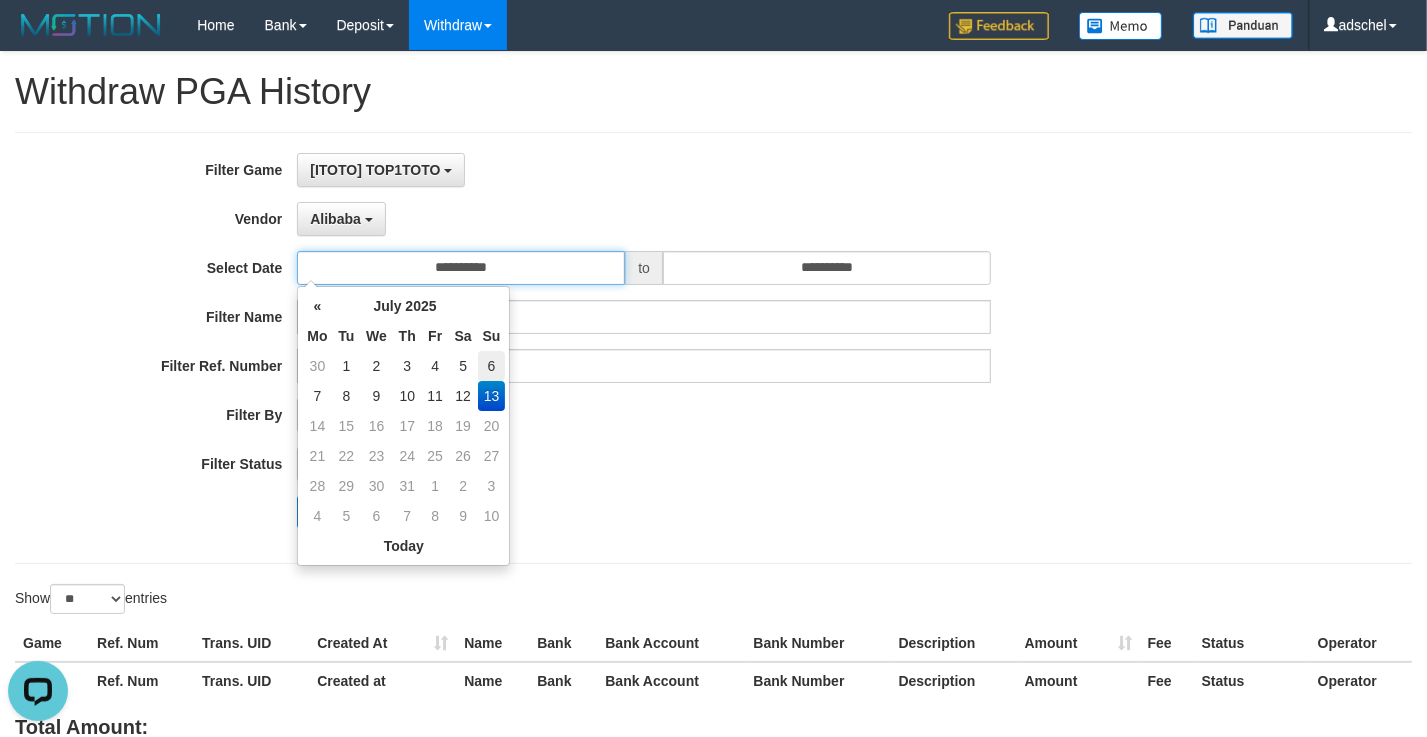 type on "**********" 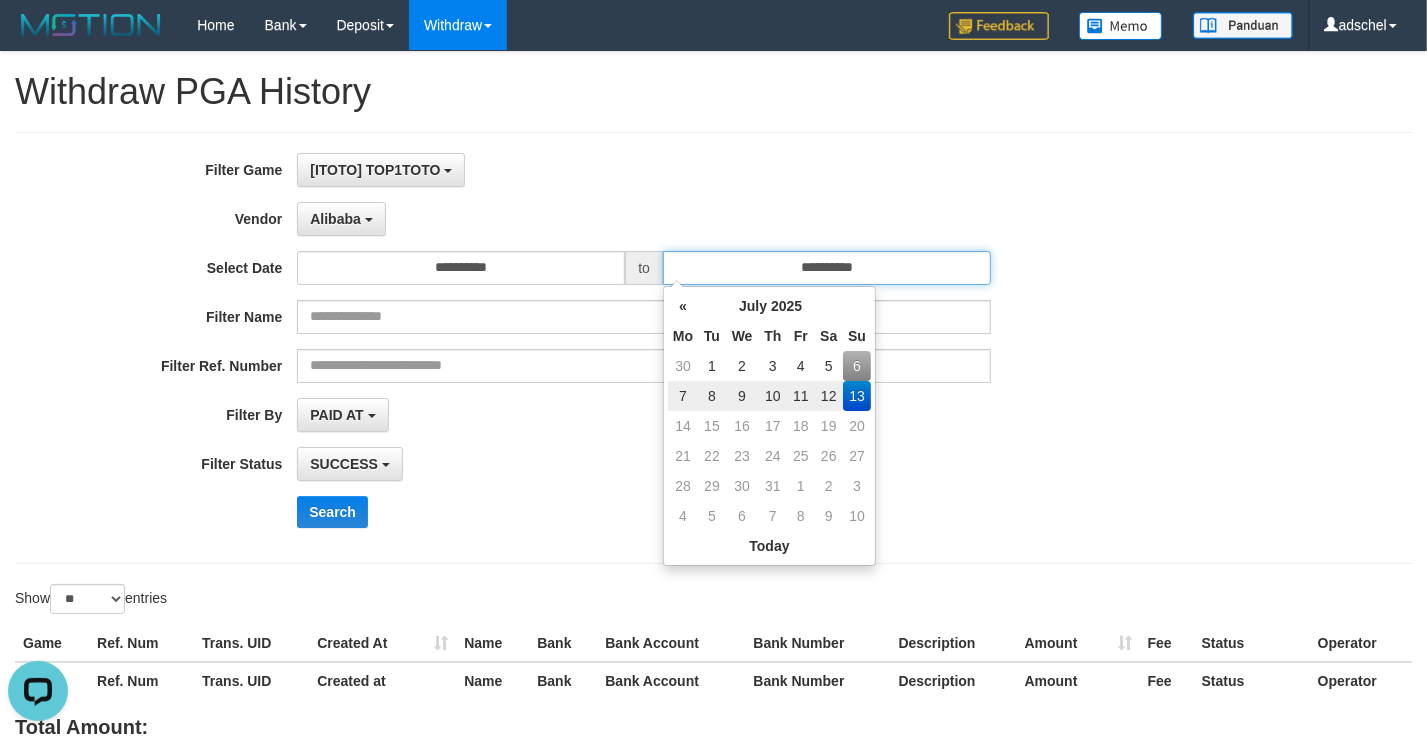 drag, startPoint x: 872, startPoint y: 260, endPoint x: 856, endPoint y: 290, distance: 34 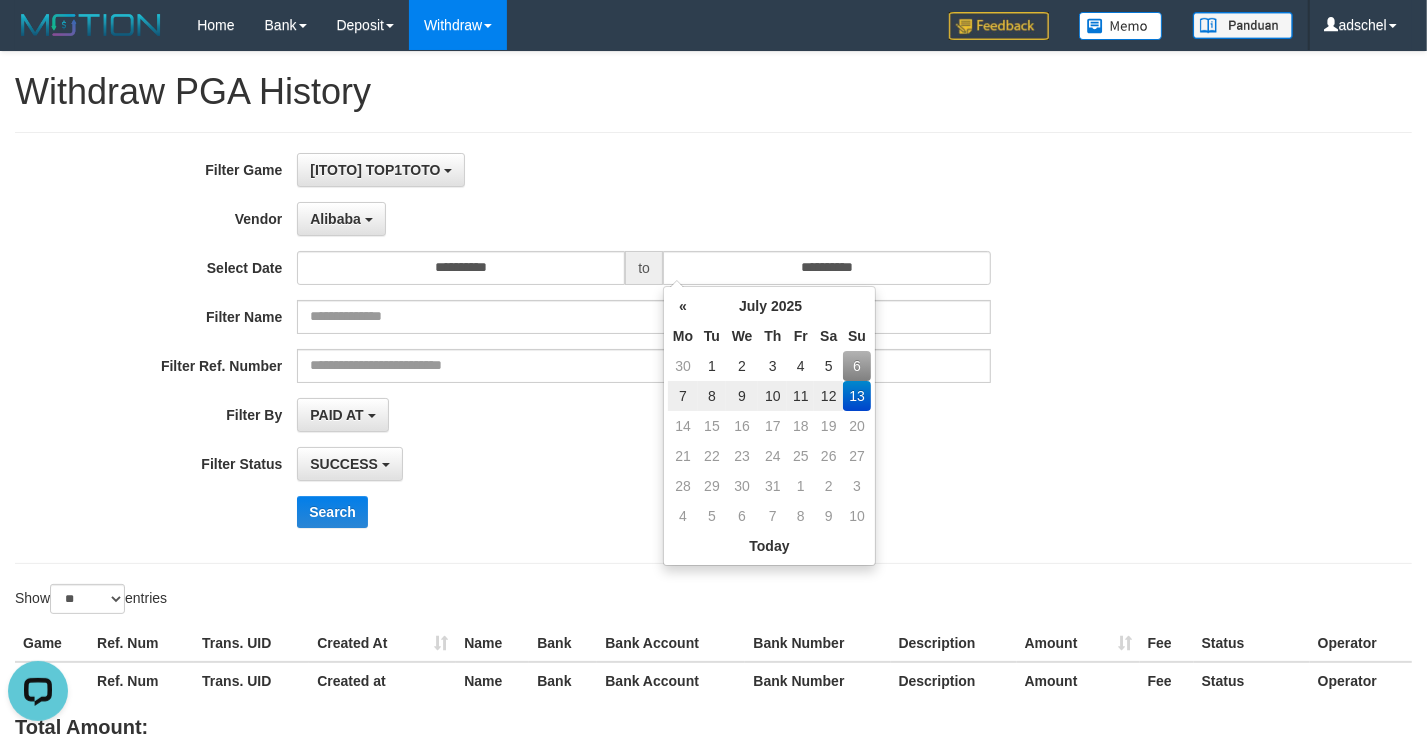 click on "6" at bounding box center [857, 366] 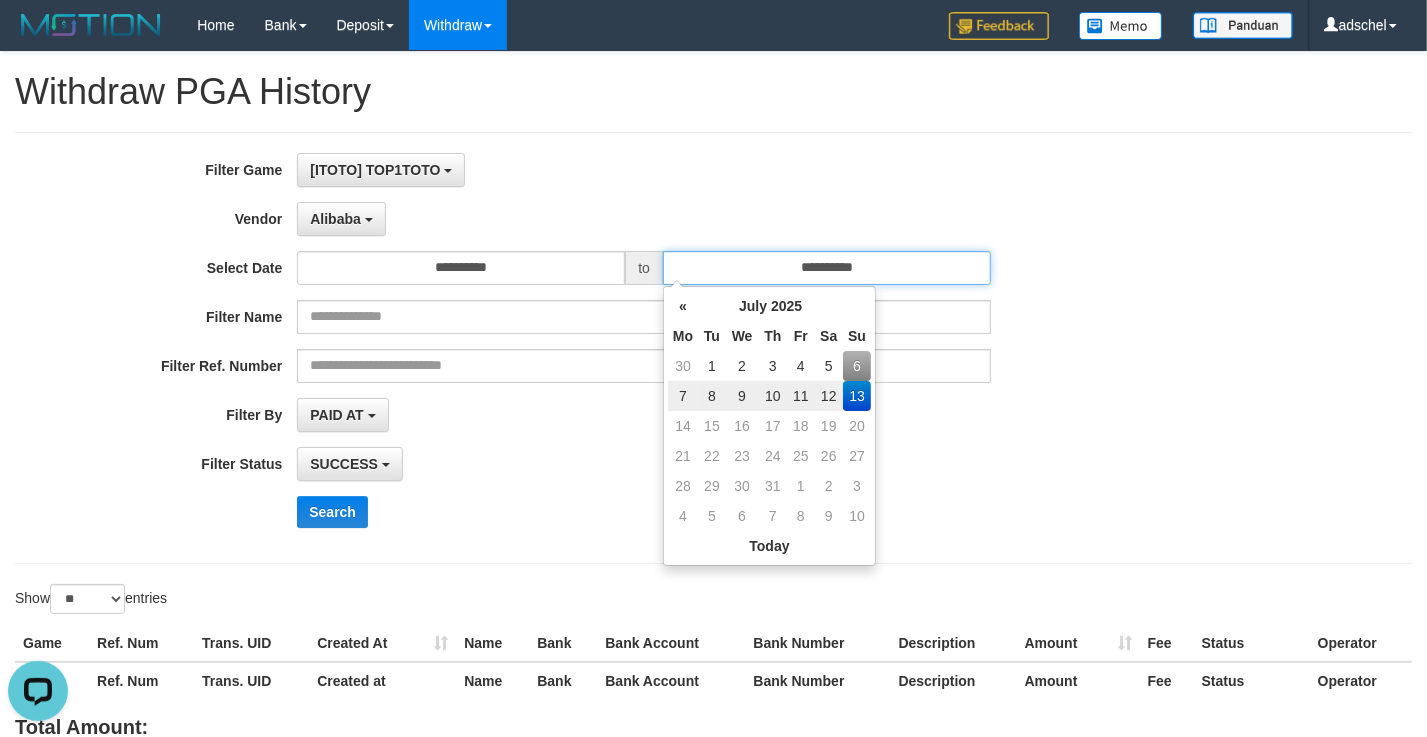 type on "**********" 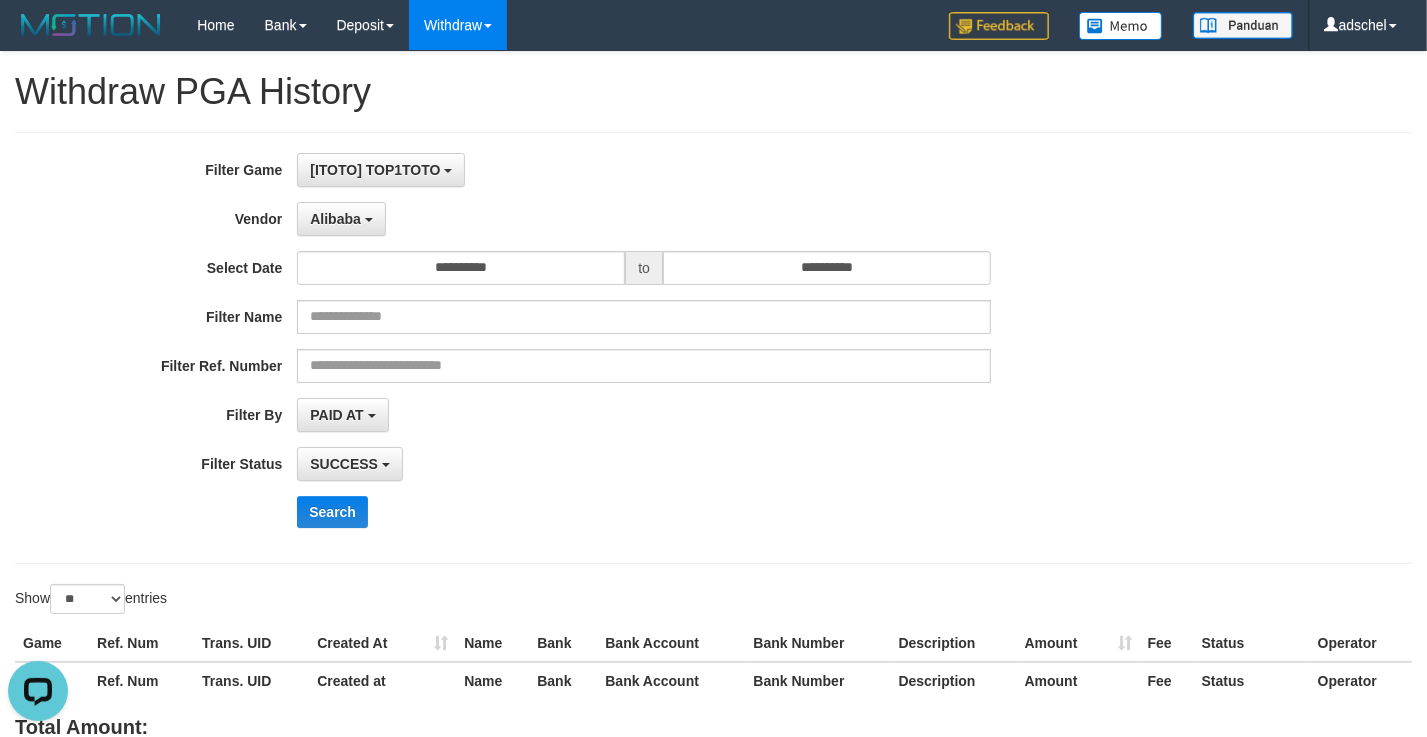 drag, startPoint x: 1021, startPoint y: 456, endPoint x: 980, endPoint y: 463, distance: 41.59327 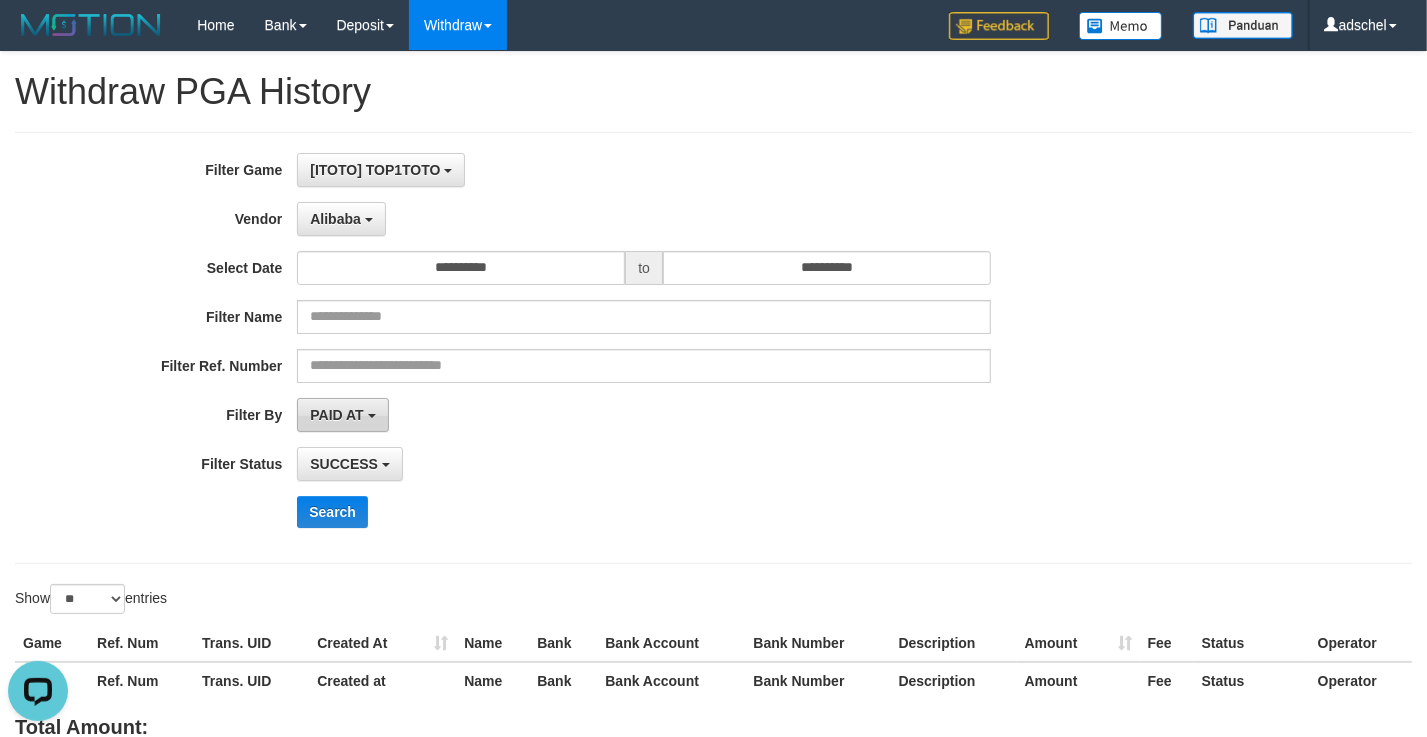 click on "PAID AT" at bounding box center [342, 415] 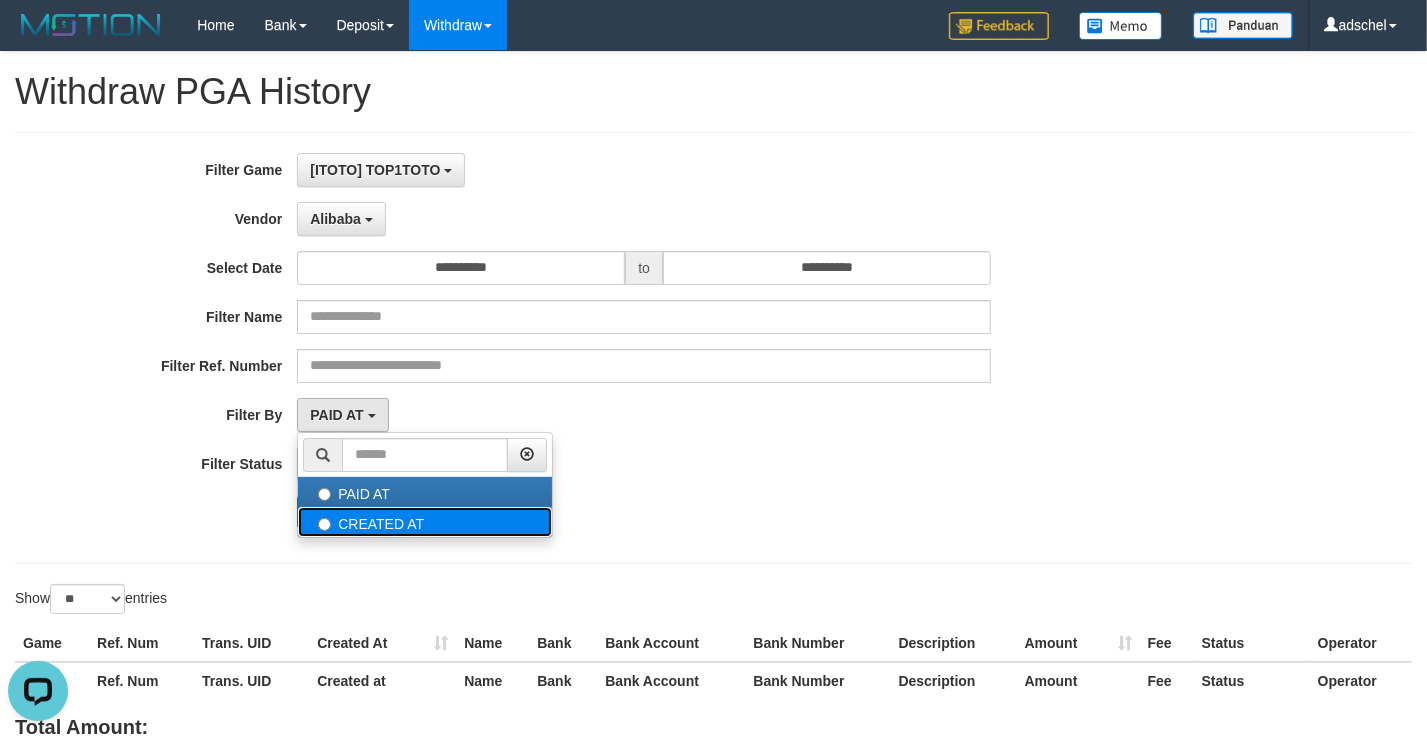 click on "CREATED AT" at bounding box center (425, 522) 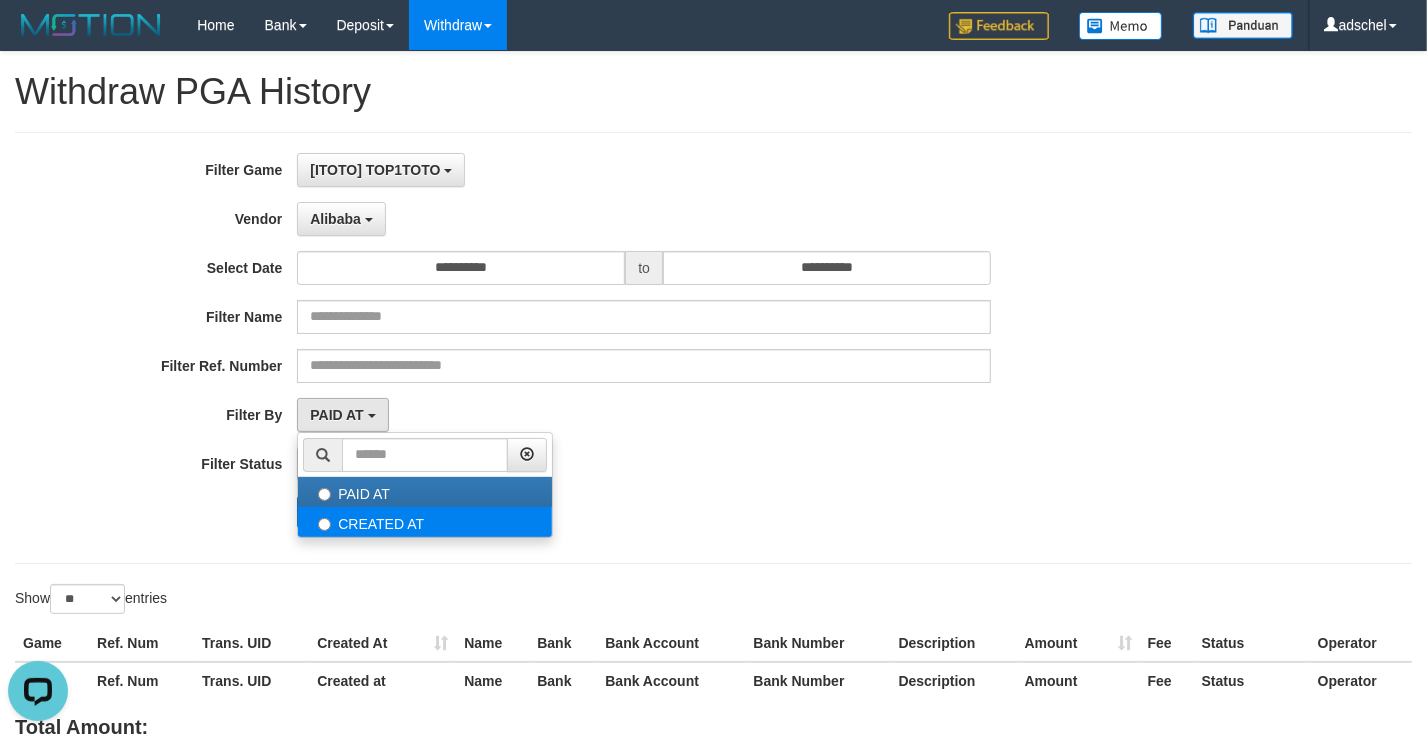 select on "*" 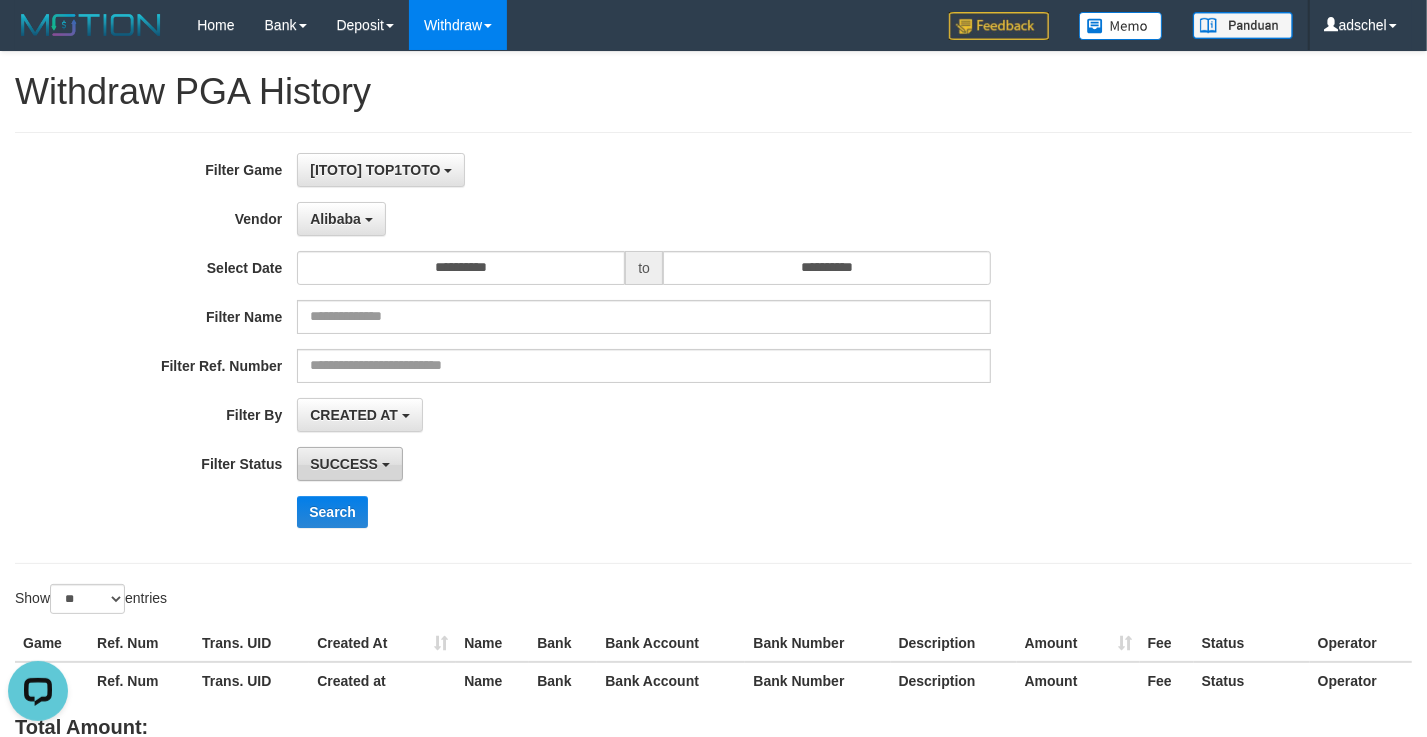 click on "SUCCESS" at bounding box center [350, 464] 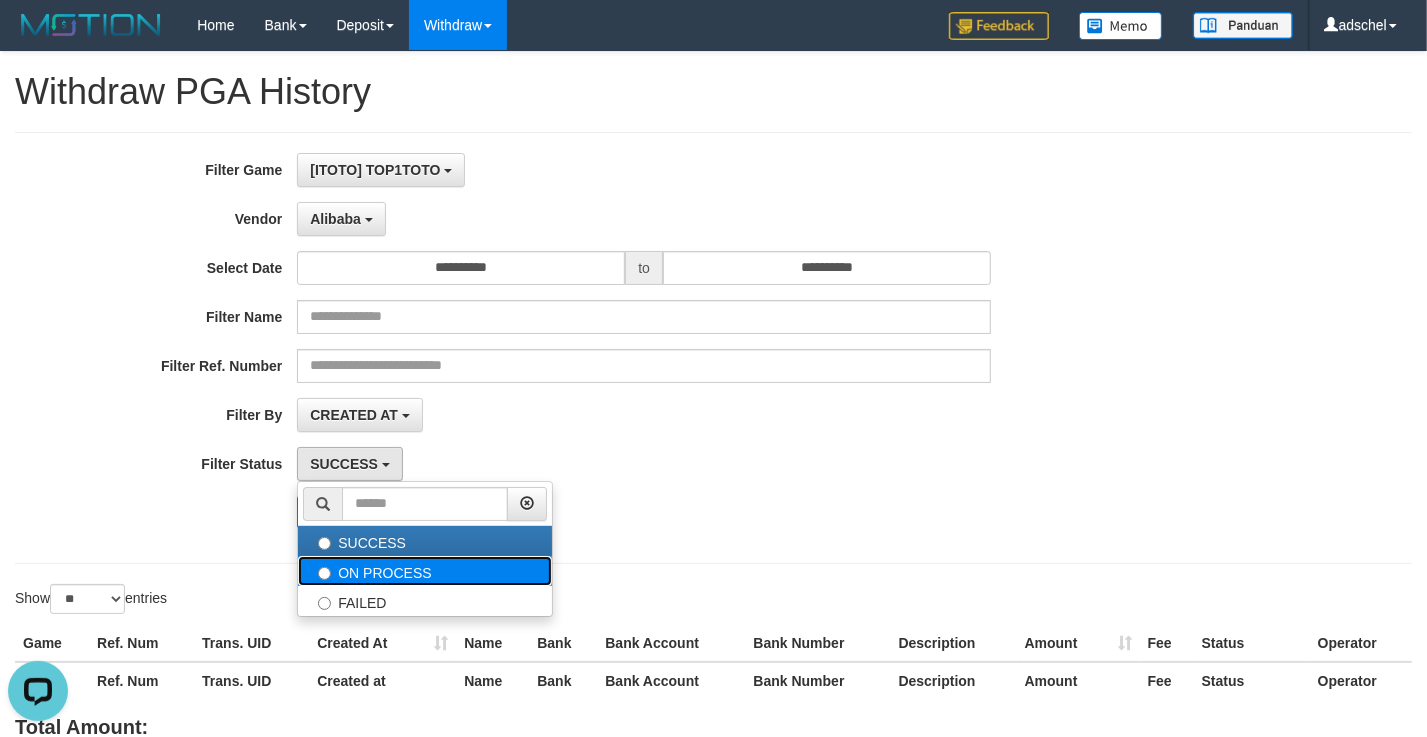 click on "ON PROCESS" at bounding box center [425, 571] 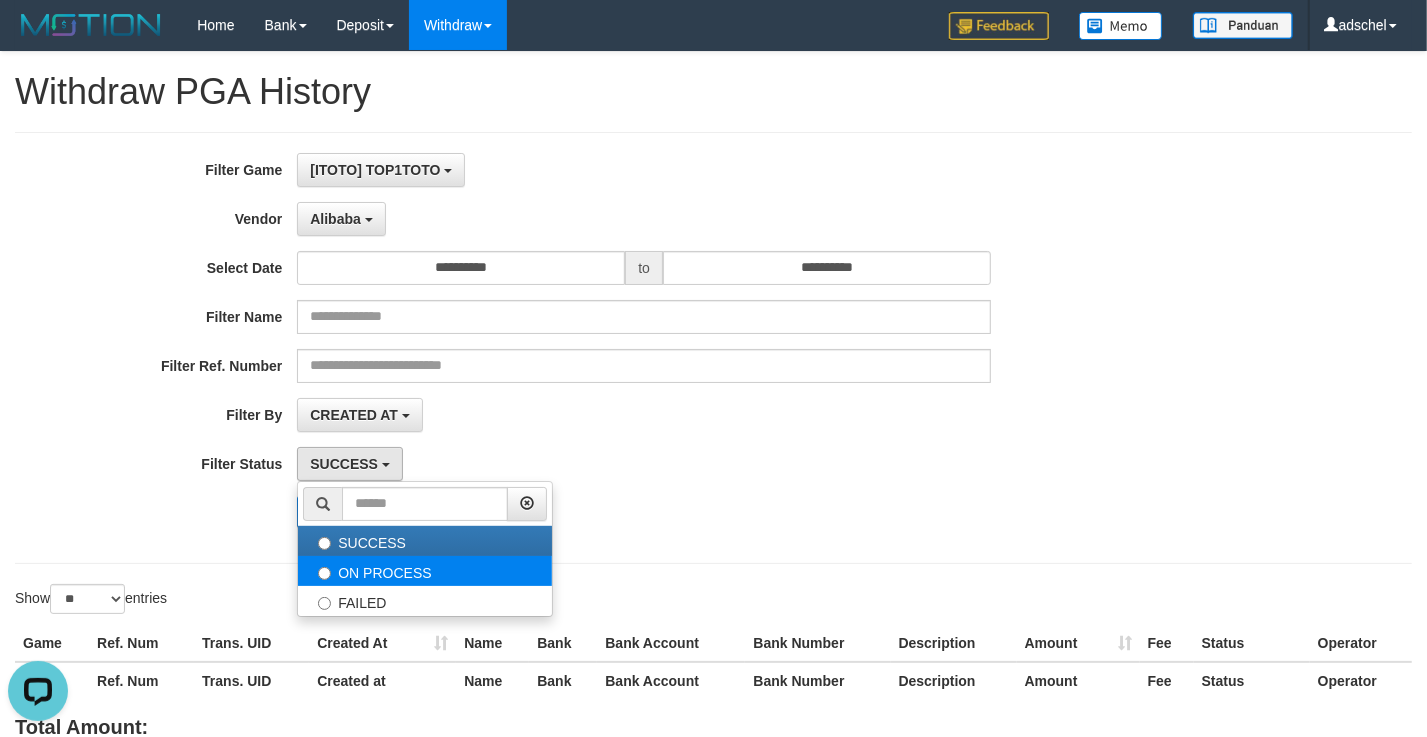 select on "*" 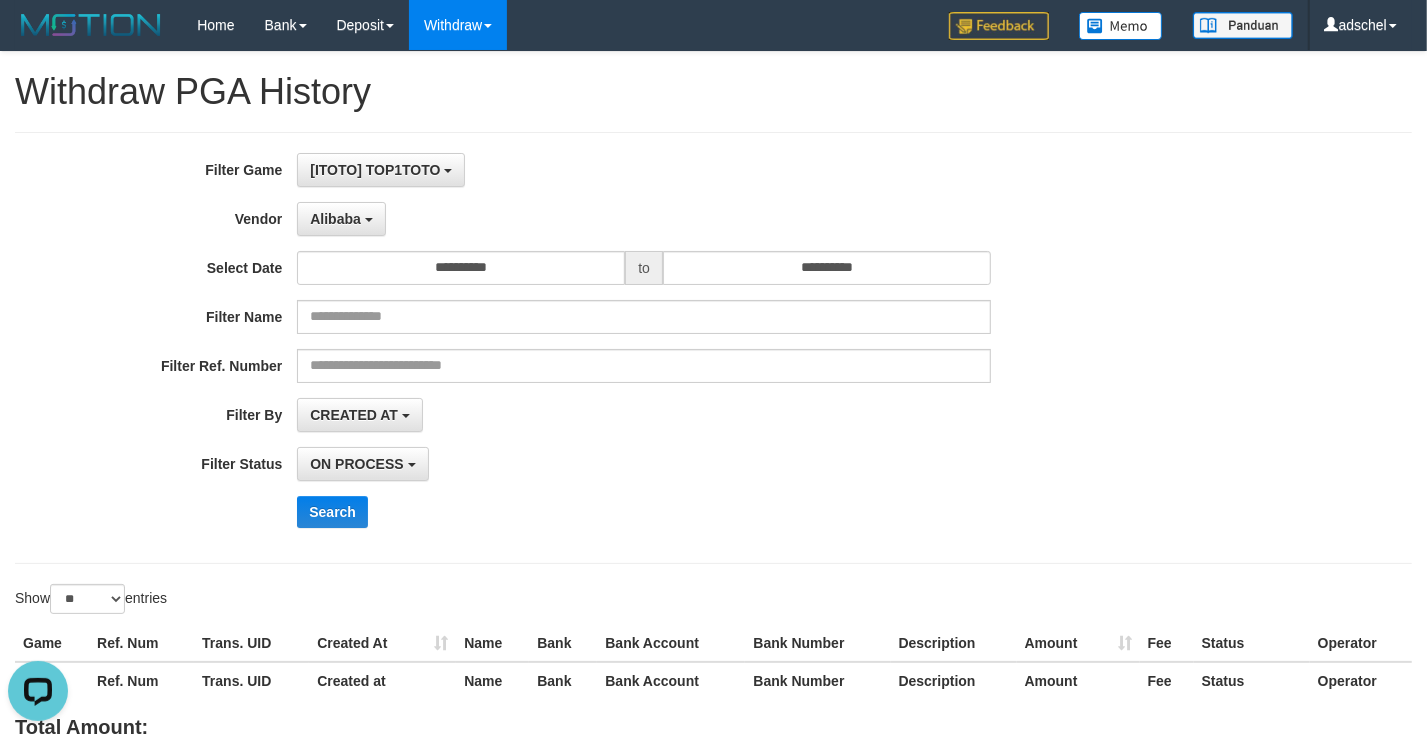 click on "Filter Ref. Number" at bounding box center [148, 362] 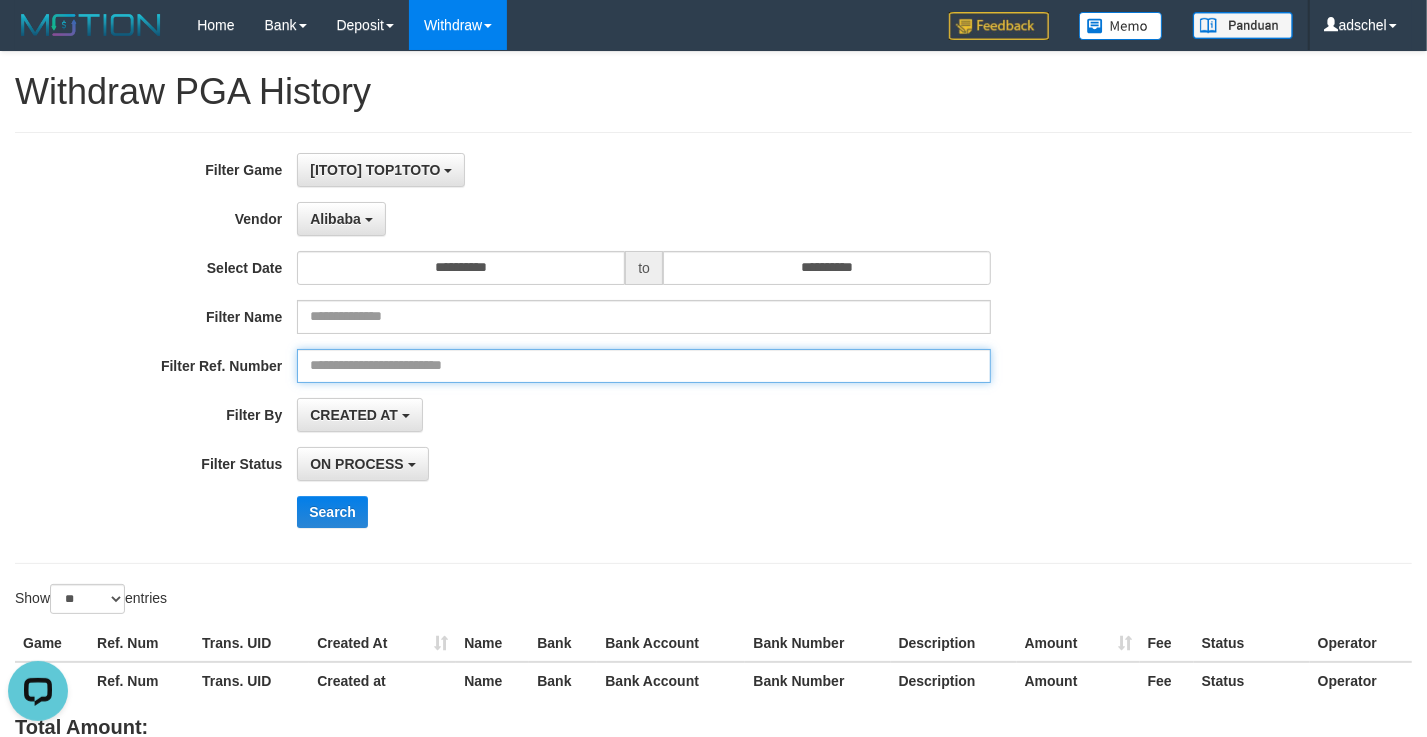 click at bounding box center (644, 366) 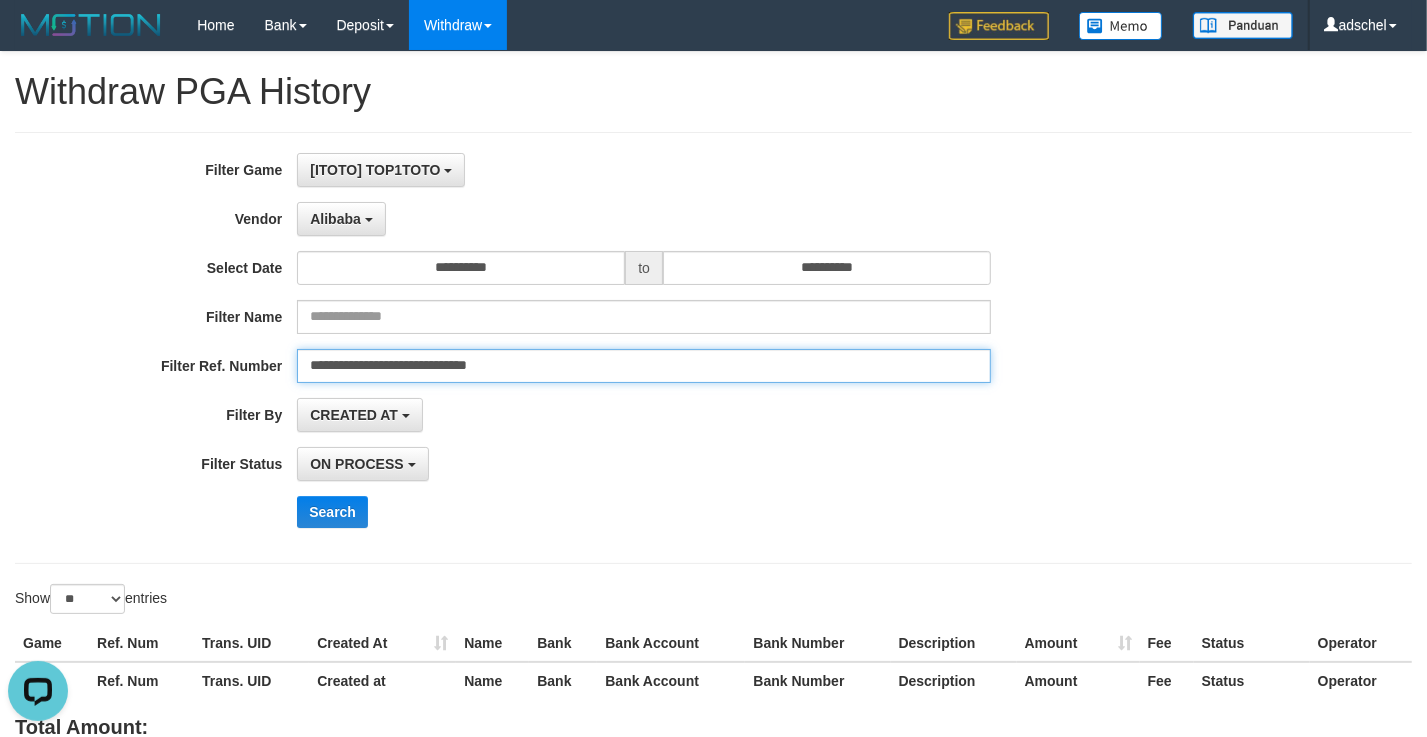 type on "**********" 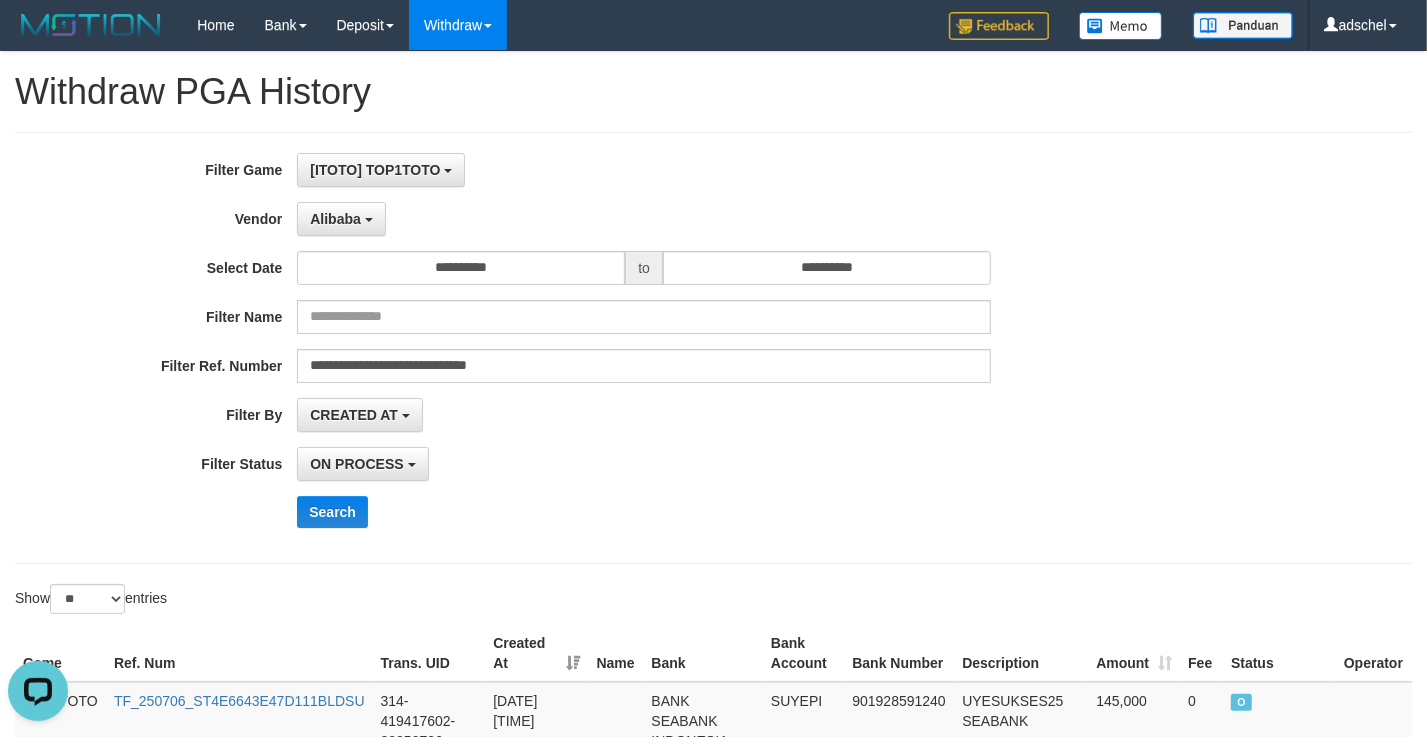 click on "**********" at bounding box center (594, 348) 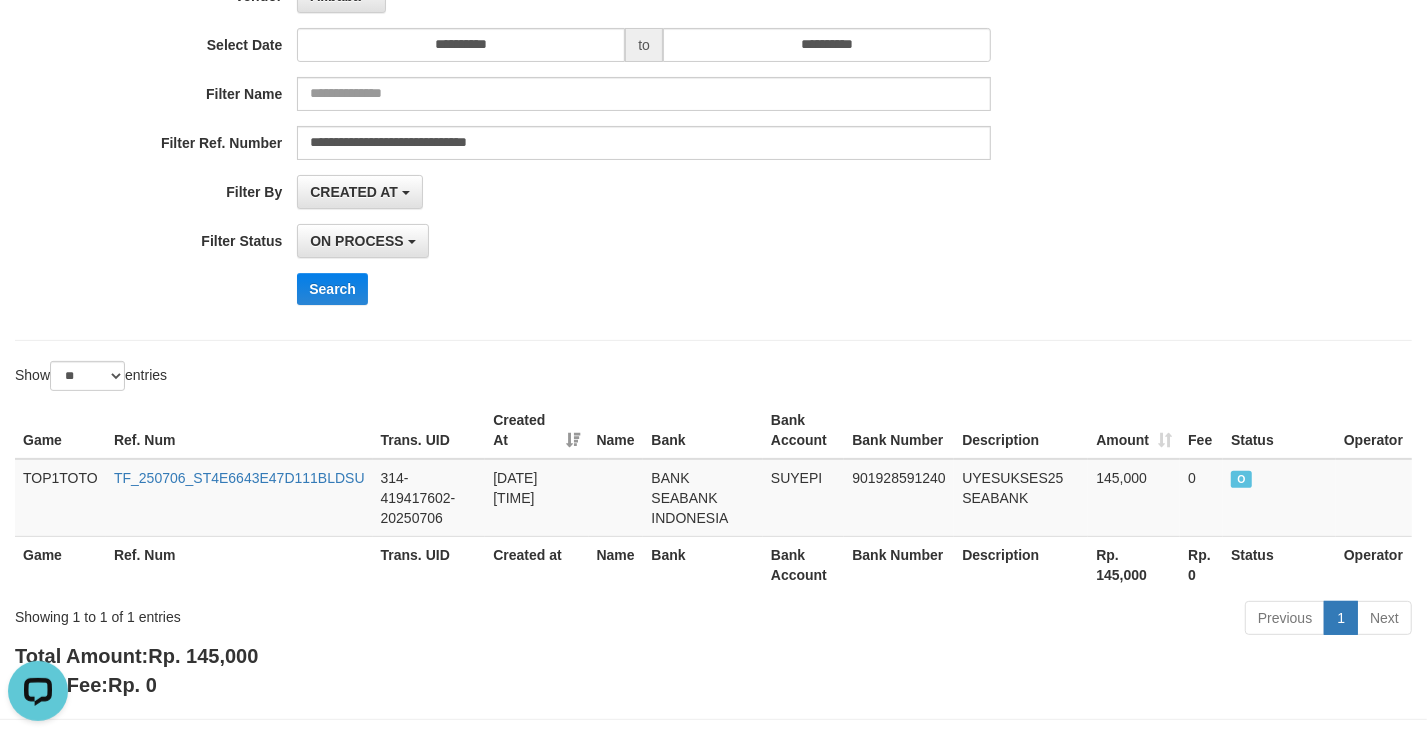 scroll, scrollTop: 272, scrollLeft: 0, axis: vertical 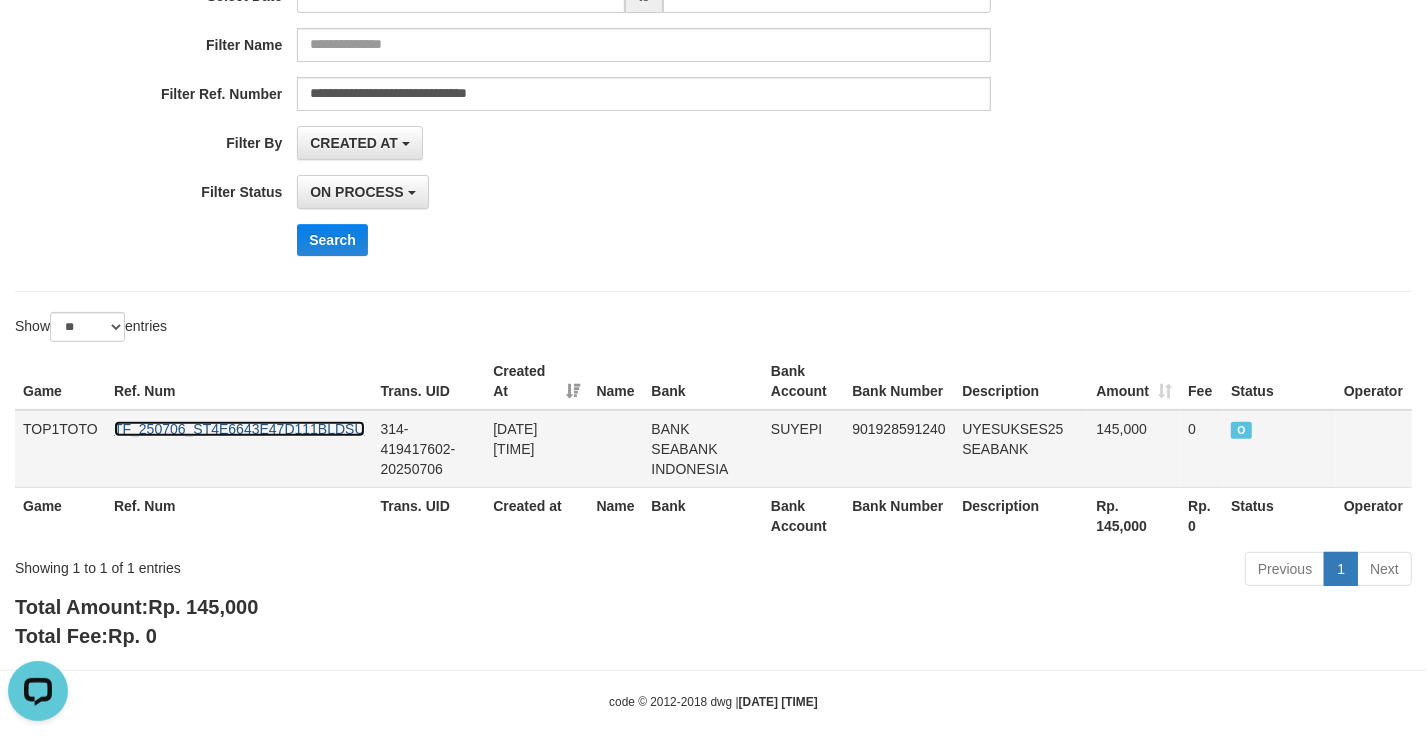 click on "TF_250706_ST4E6643E47D111BLDSU" at bounding box center (239, 429) 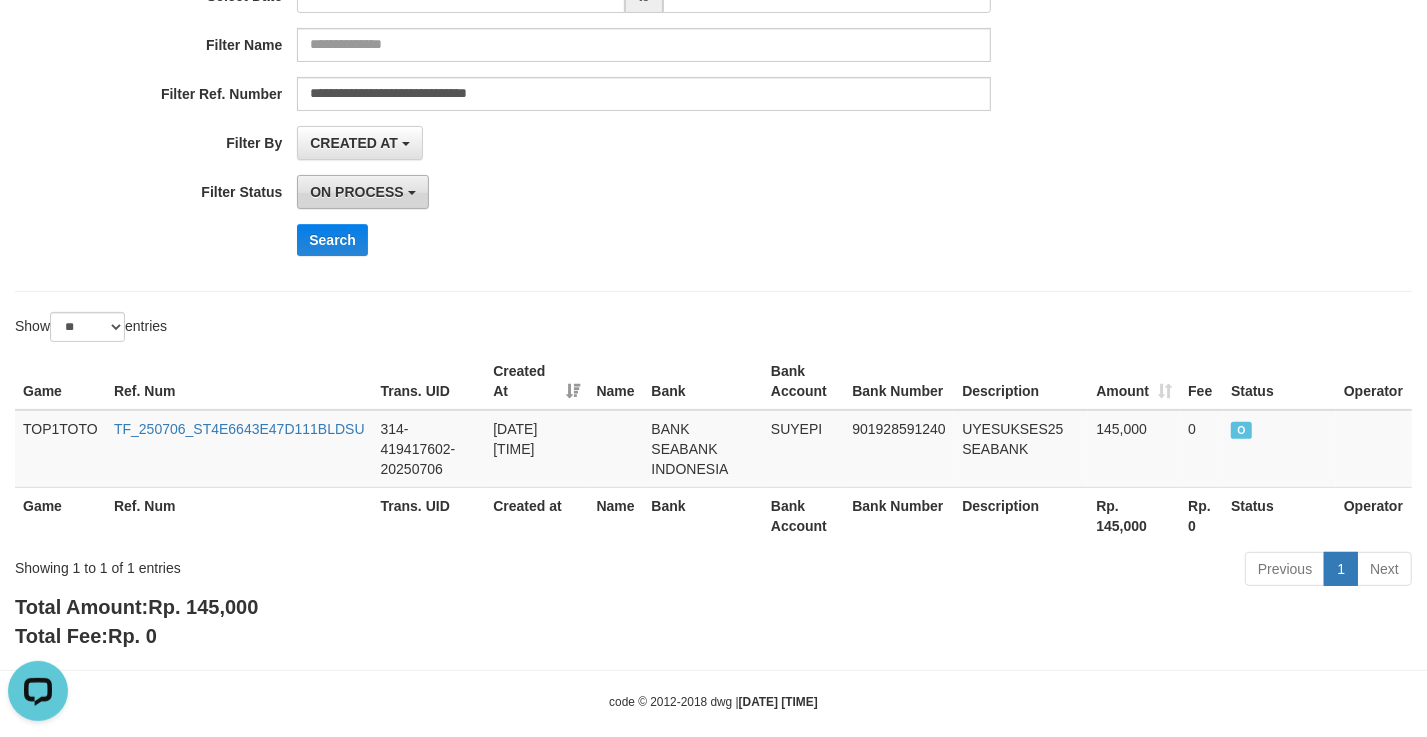 click on "ON PROCESS" at bounding box center (356, 192) 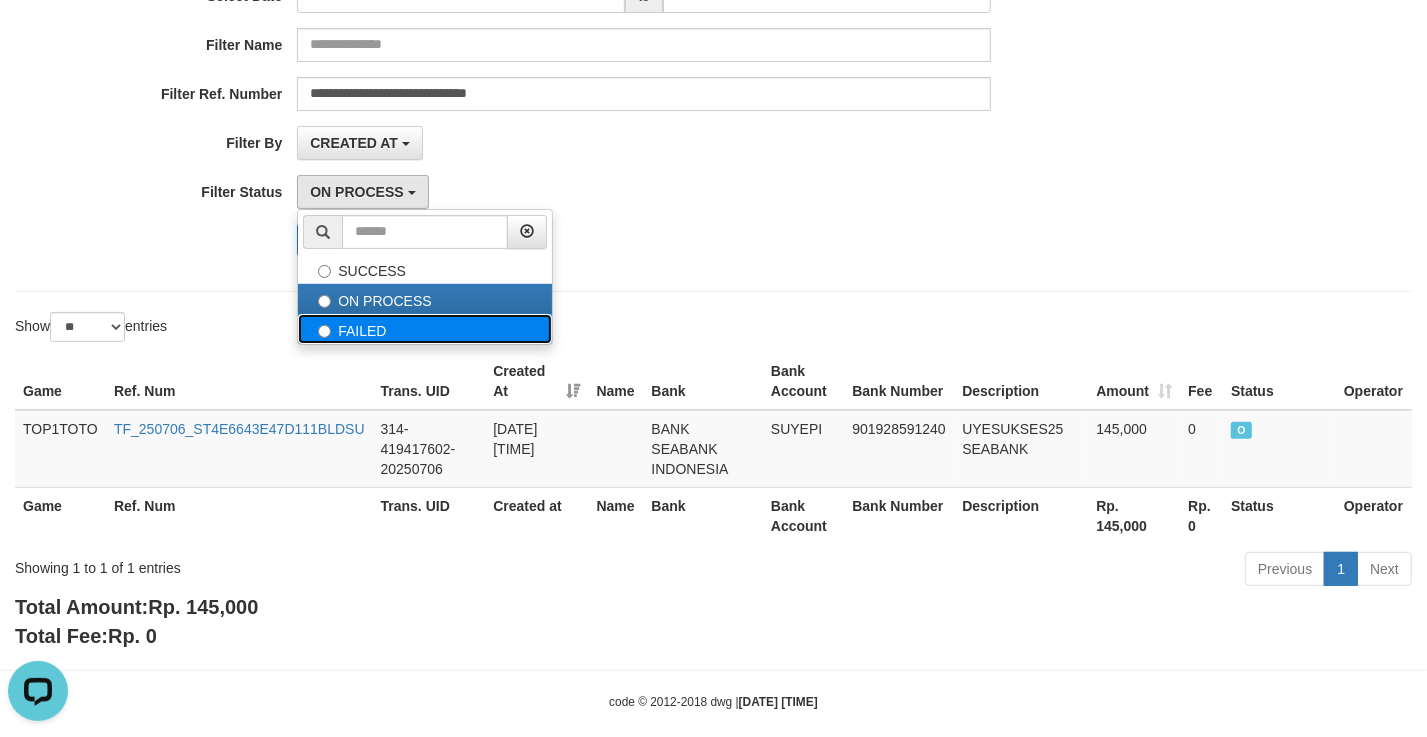 click on "FAILED" at bounding box center [425, 329] 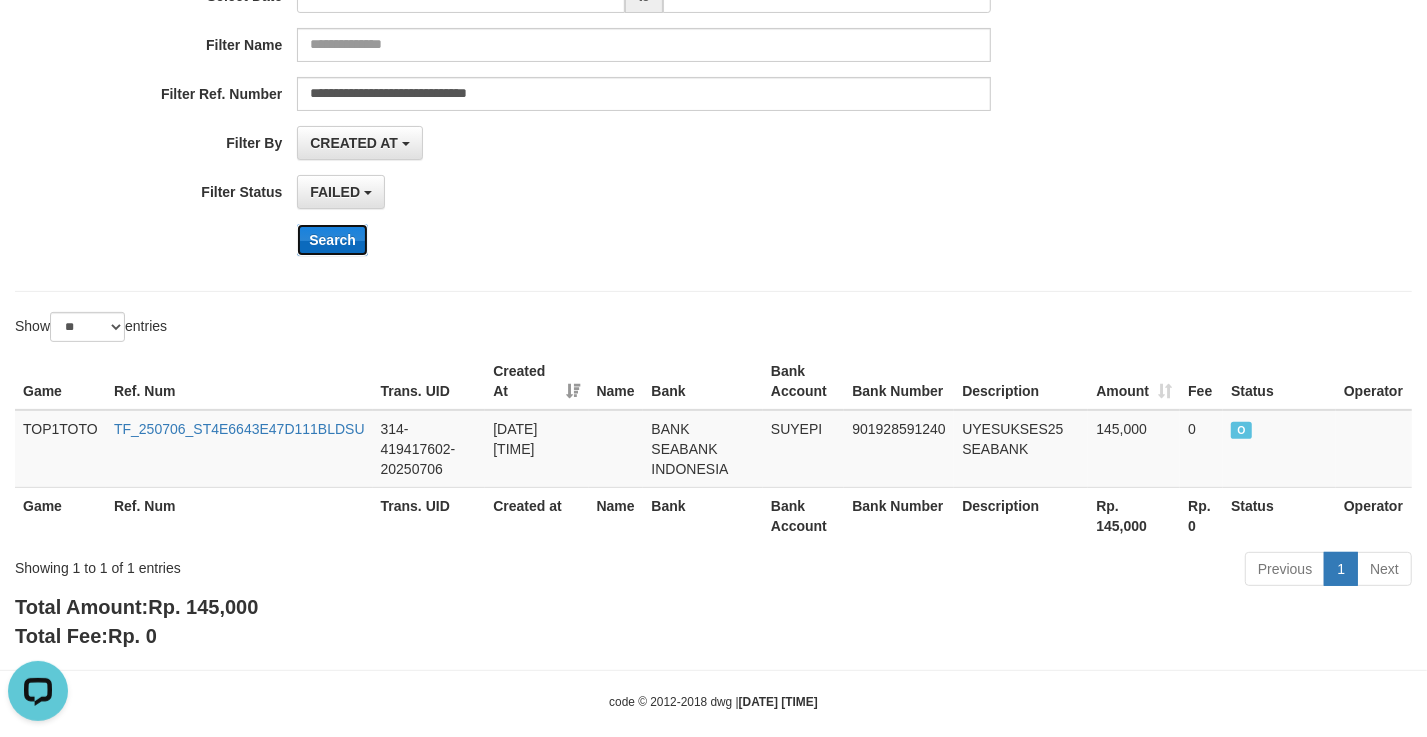 click on "Search" at bounding box center [332, 240] 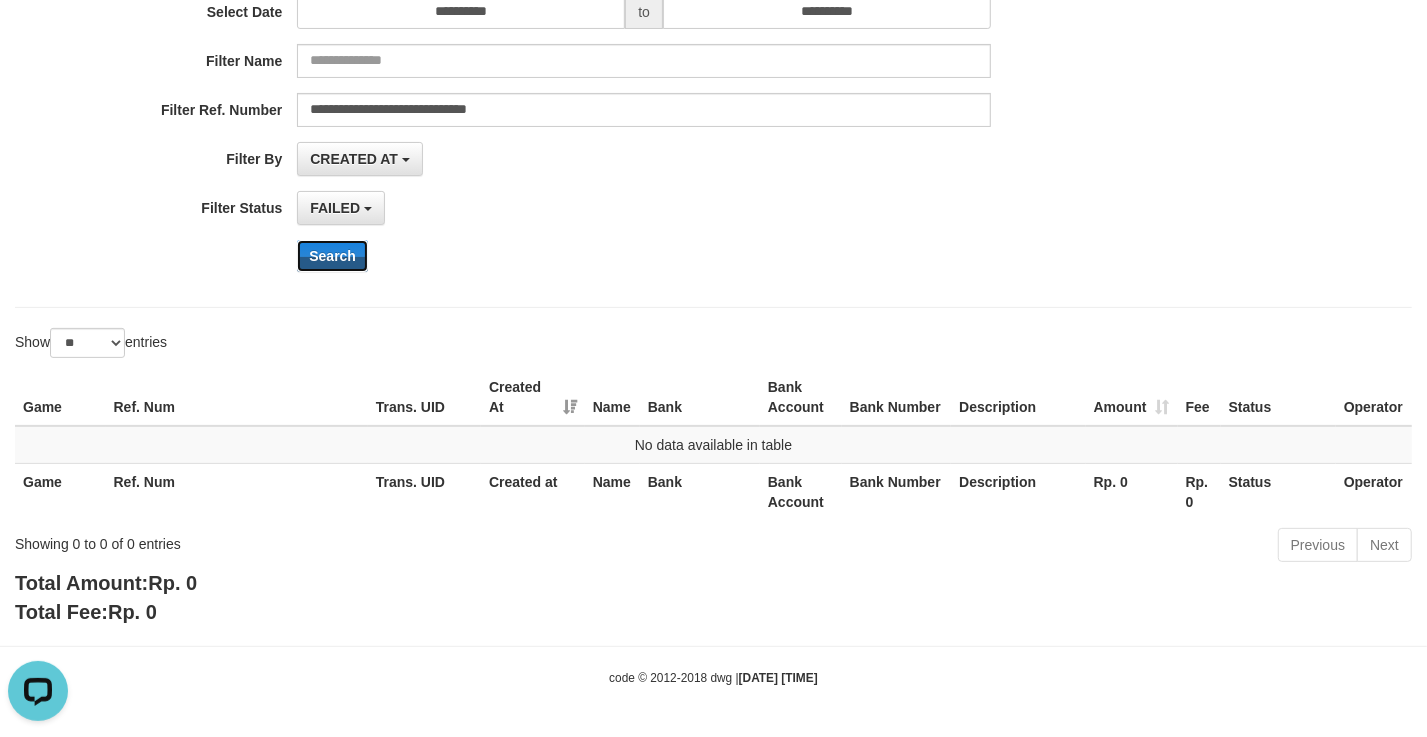 scroll, scrollTop: 254, scrollLeft: 0, axis: vertical 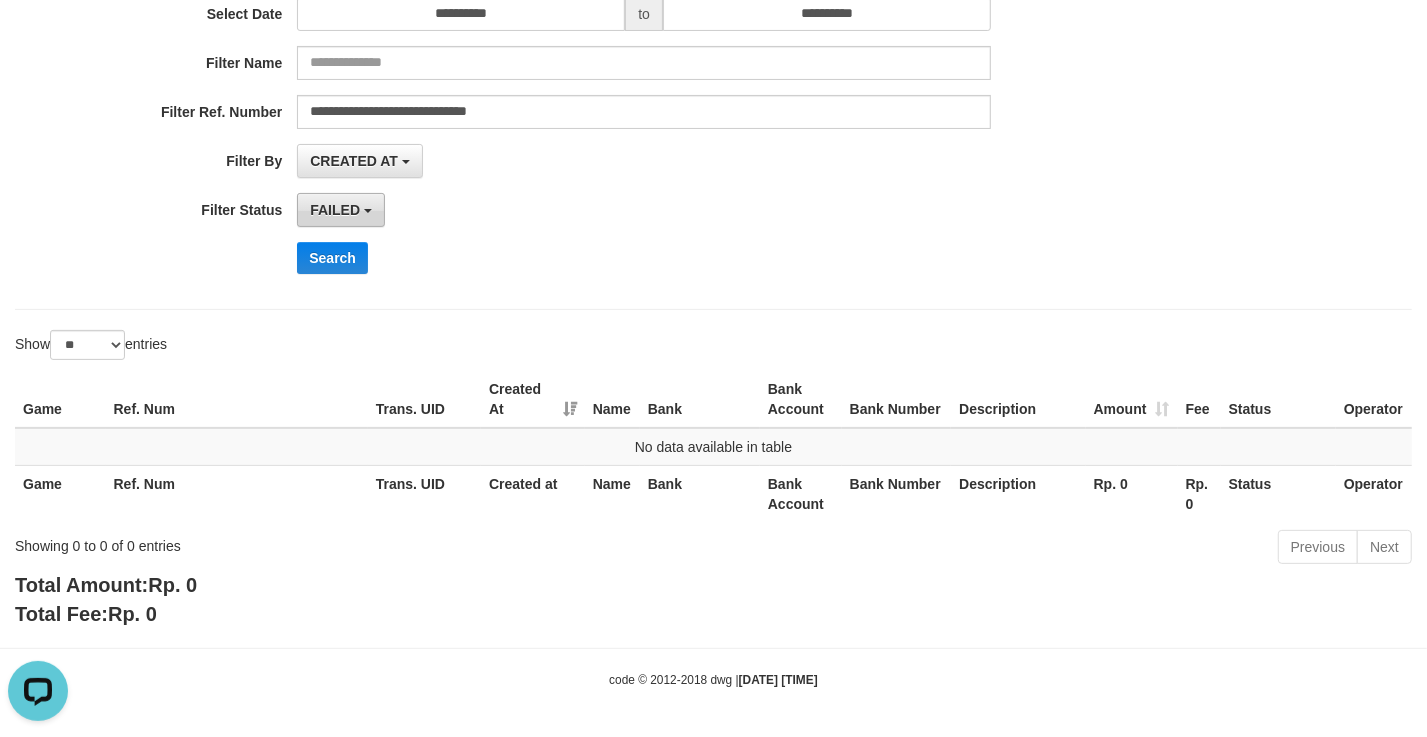 click on "FAILED" at bounding box center [335, 210] 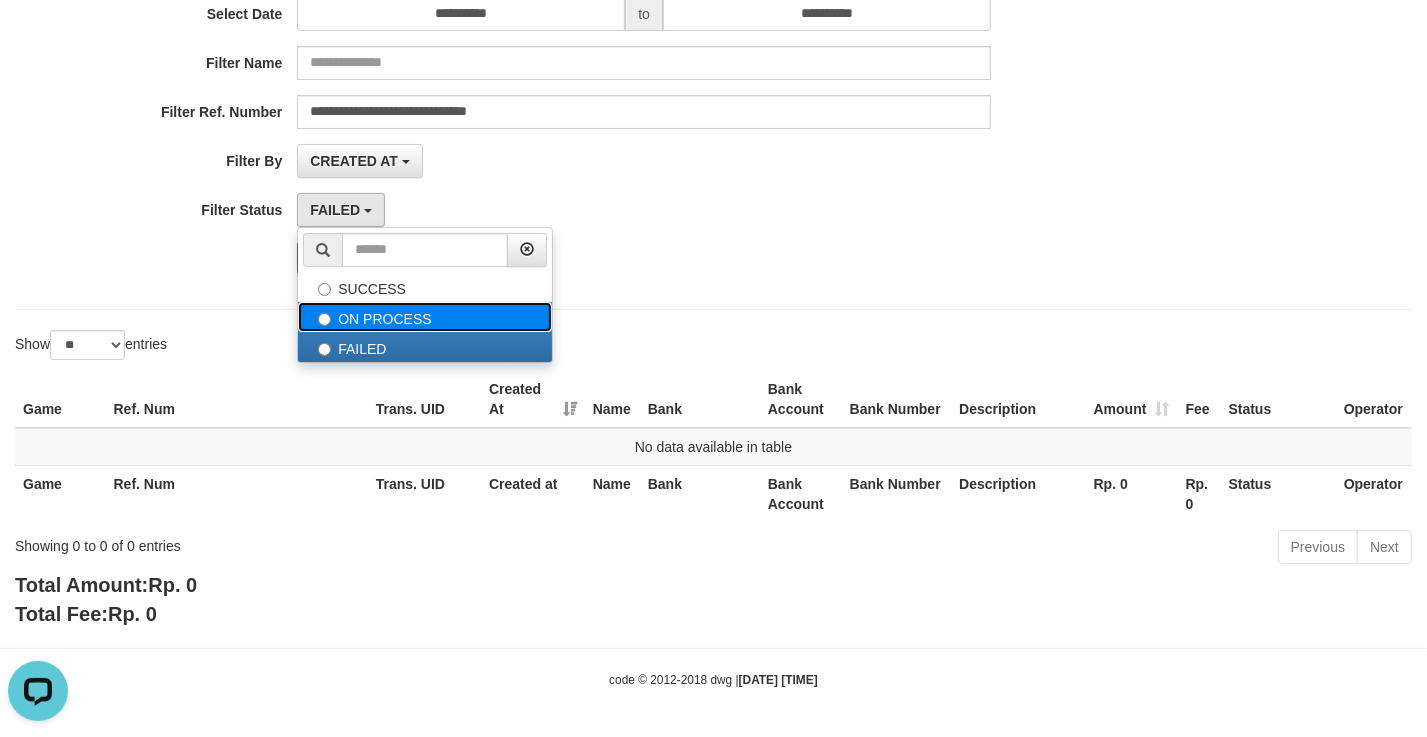 click on "ON PROCESS" at bounding box center [425, 317] 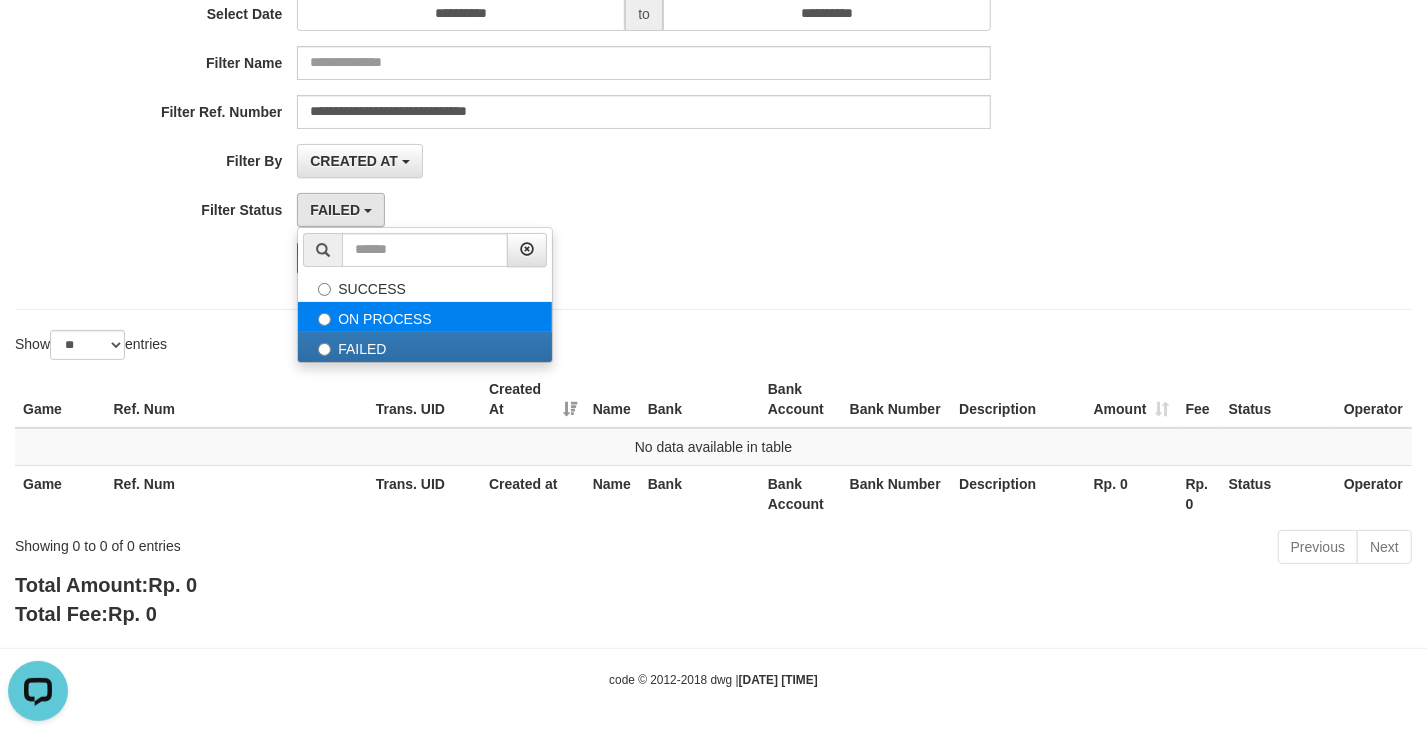 select on "*" 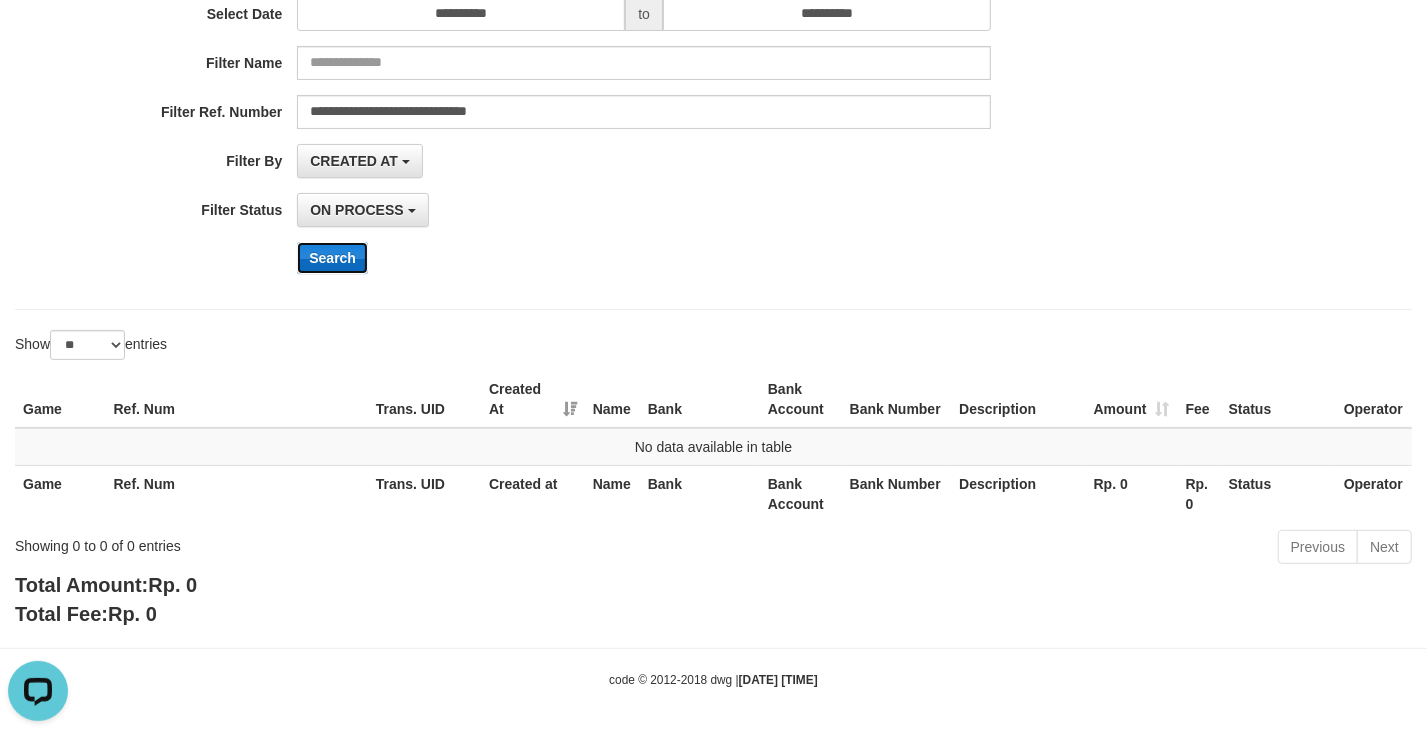 click on "Search" at bounding box center [332, 258] 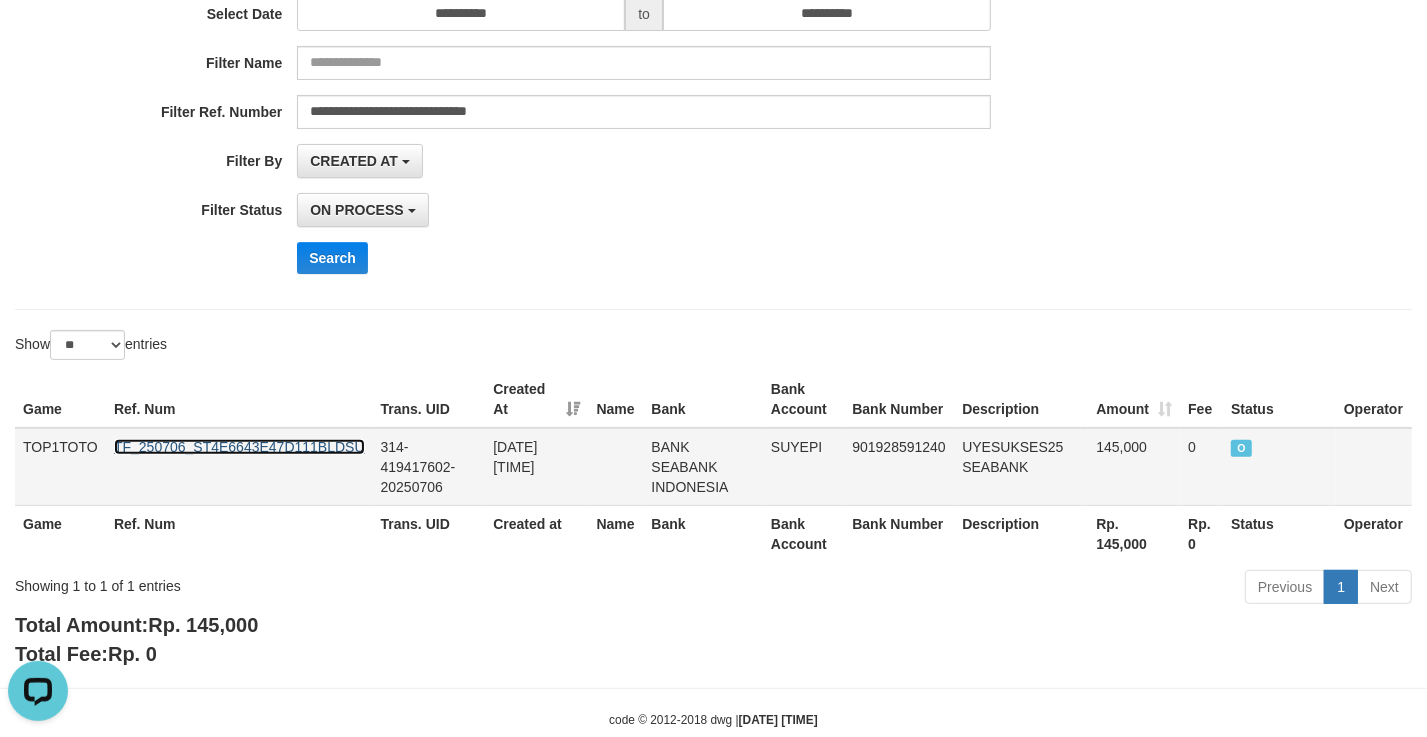 click on "TF_250706_ST4E6643E47D111BLDSU" at bounding box center (239, 447) 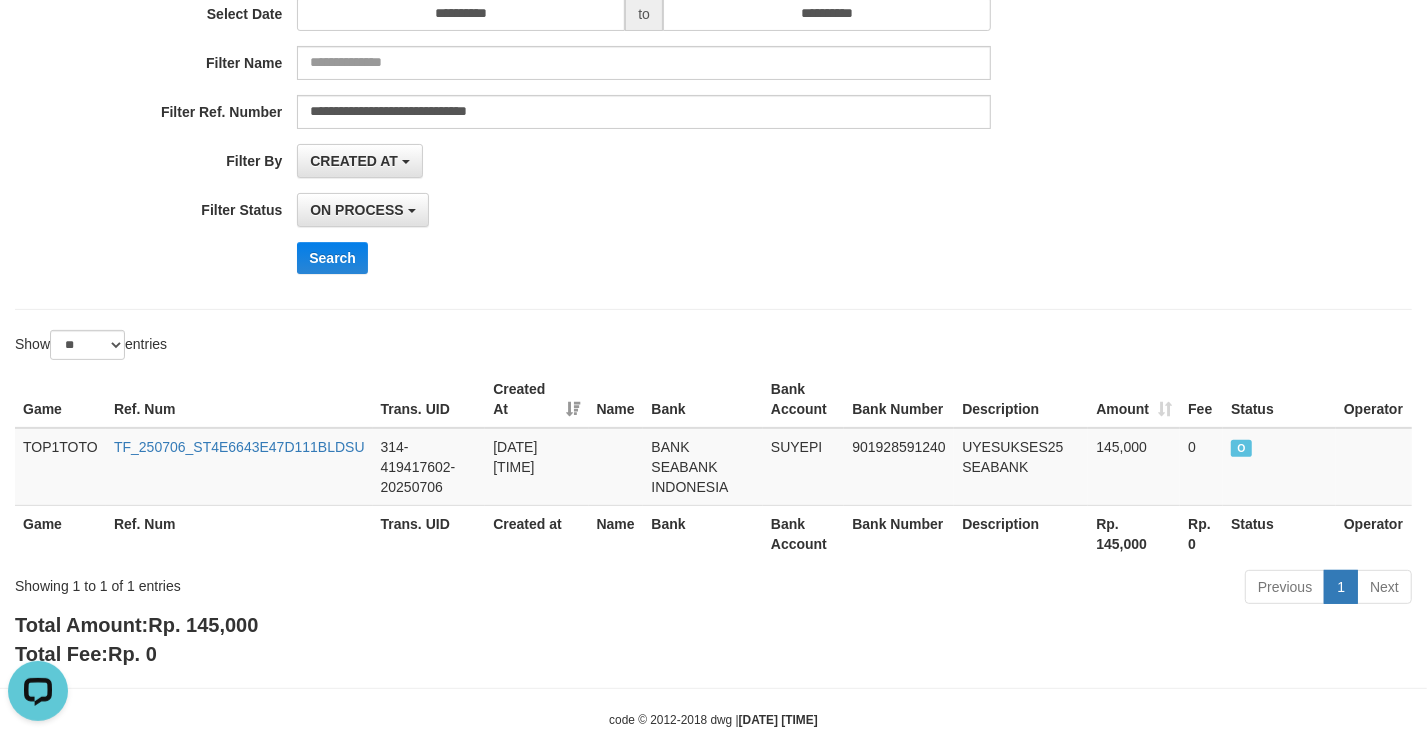 drag, startPoint x: 143, startPoint y: 210, endPoint x: 195, endPoint y: 217, distance: 52.46904 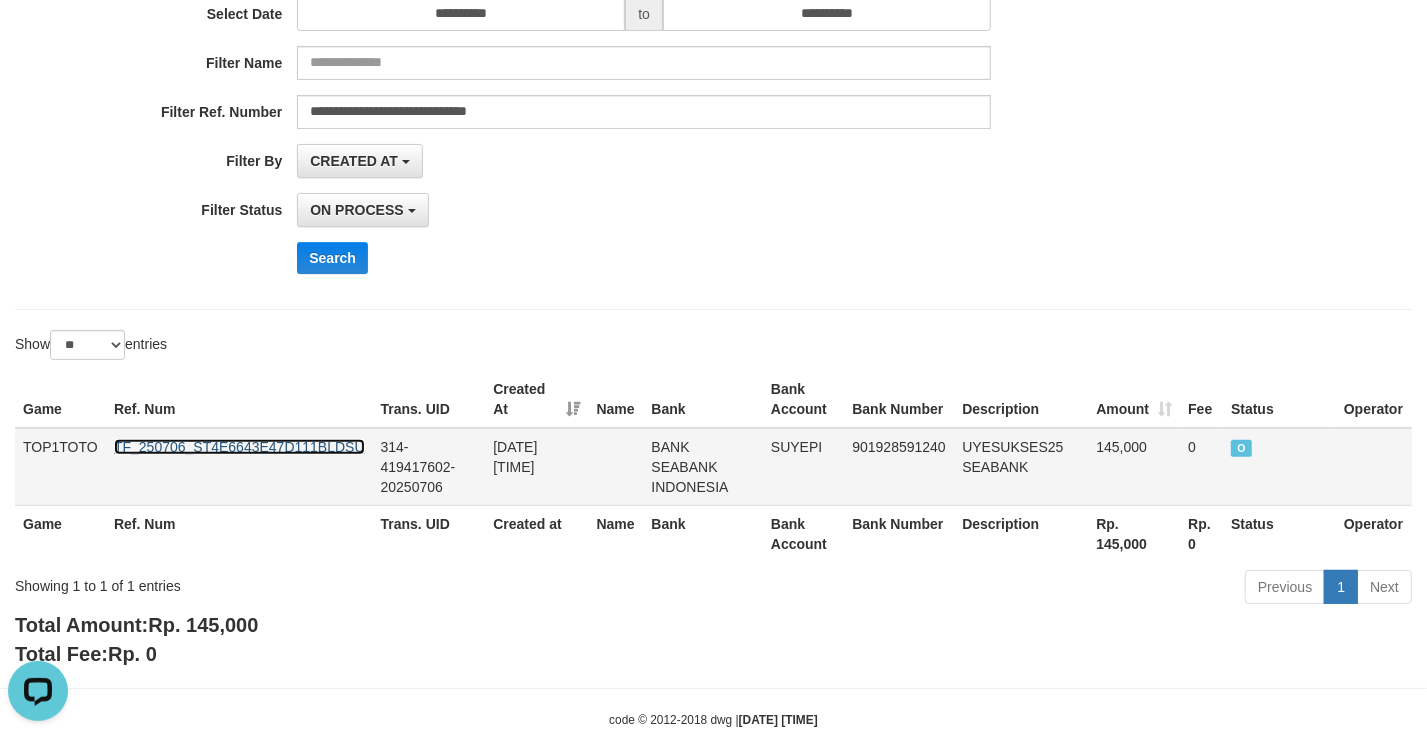 click on "TF_250706_ST4E6643E47D111BLDSU" at bounding box center (239, 447) 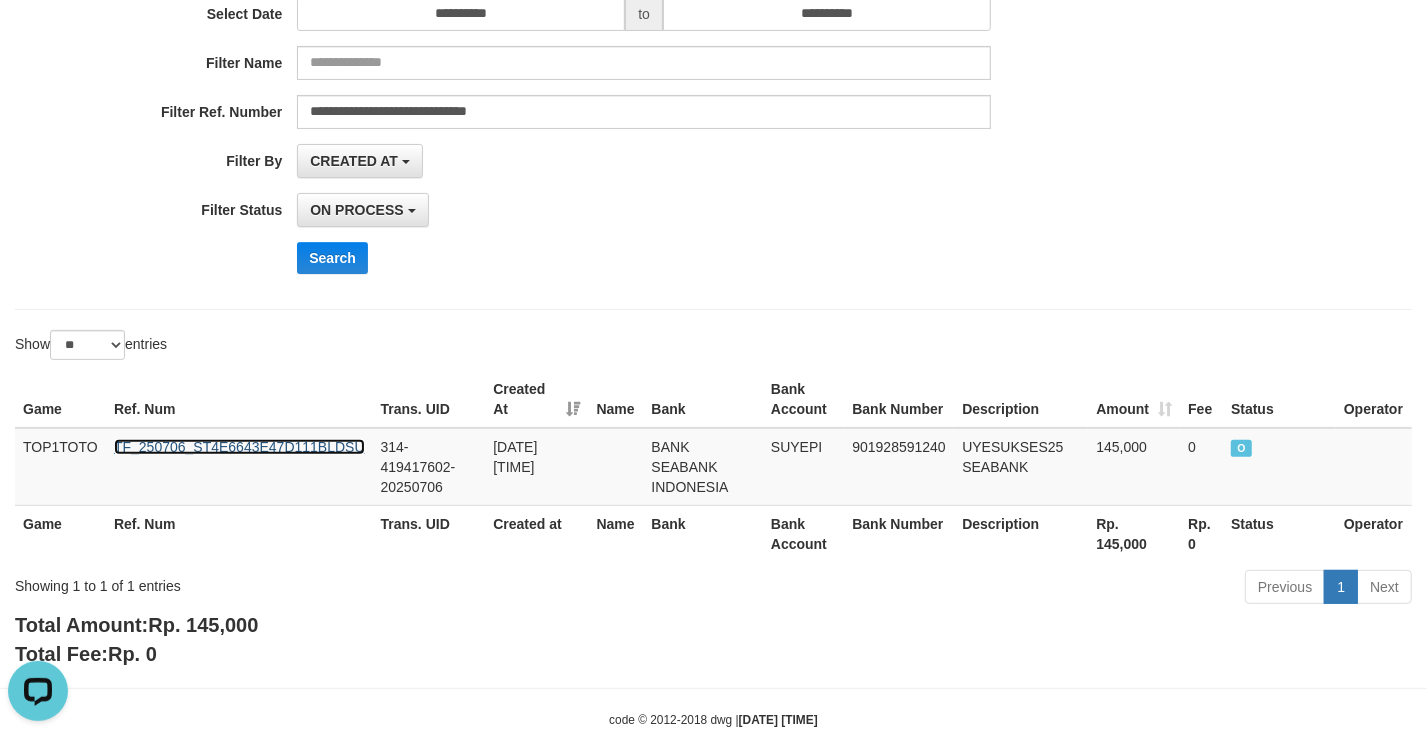 scroll, scrollTop: 0, scrollLeft: 0, axis: both 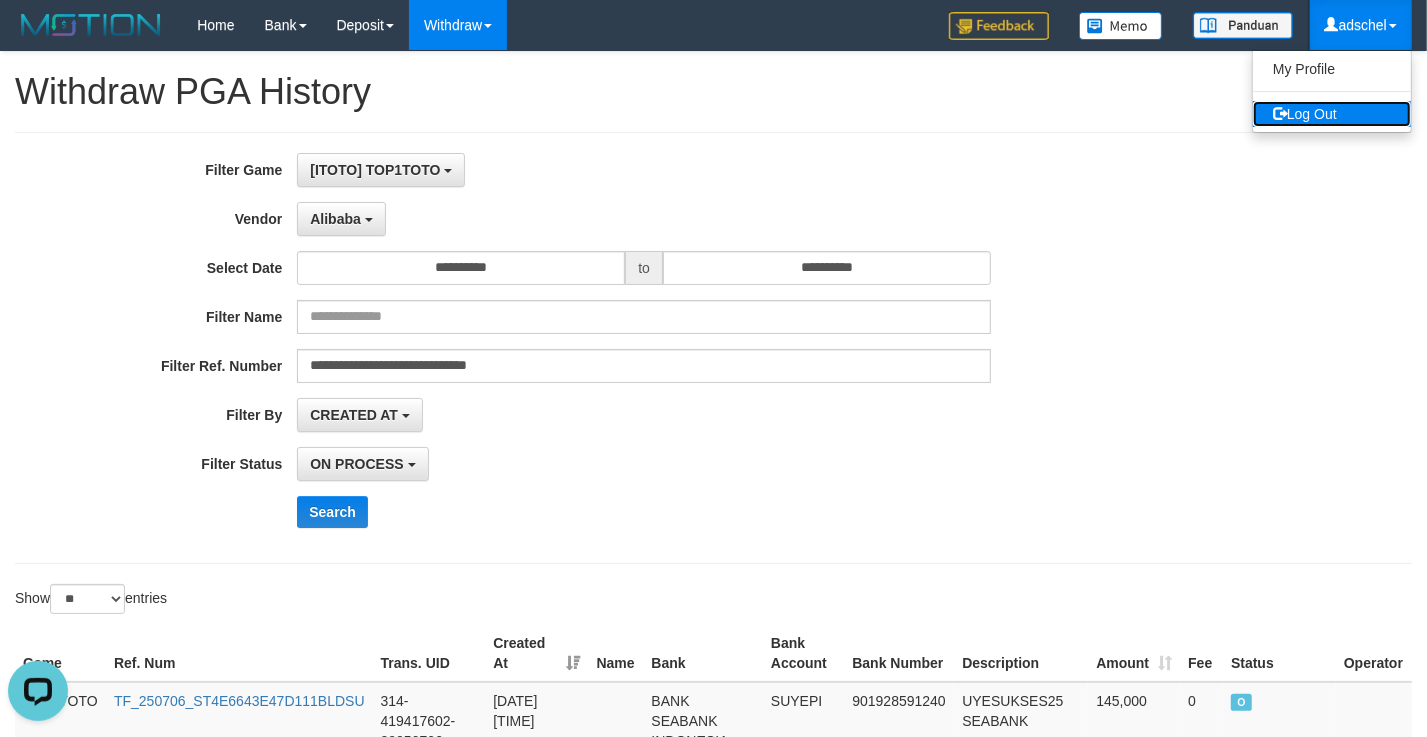 drag, startPoint x: 1299, startPoint y: 106, endPoint x: 1274, endPoint y: 115, distance: 26.57066 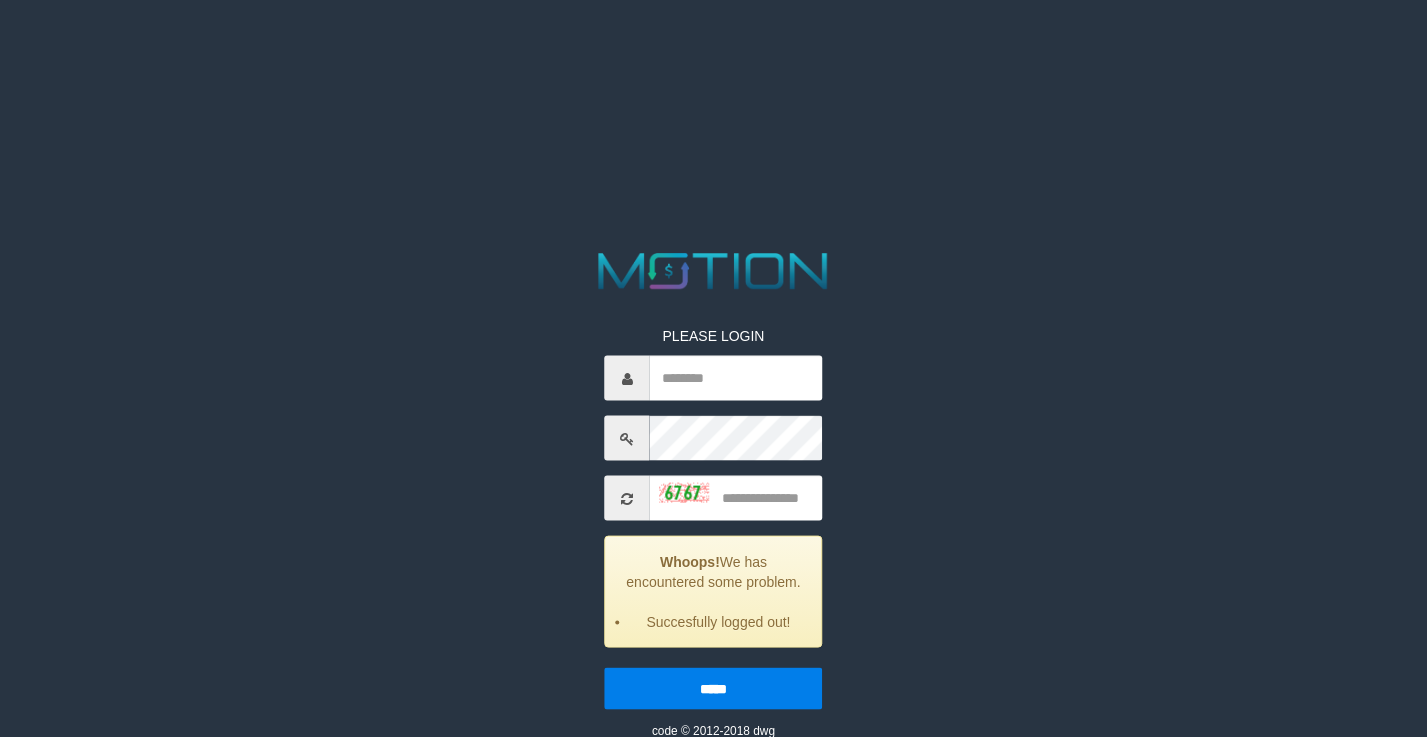 scroll, scrollTop: 0, scrollLeft: 0, axis: both 